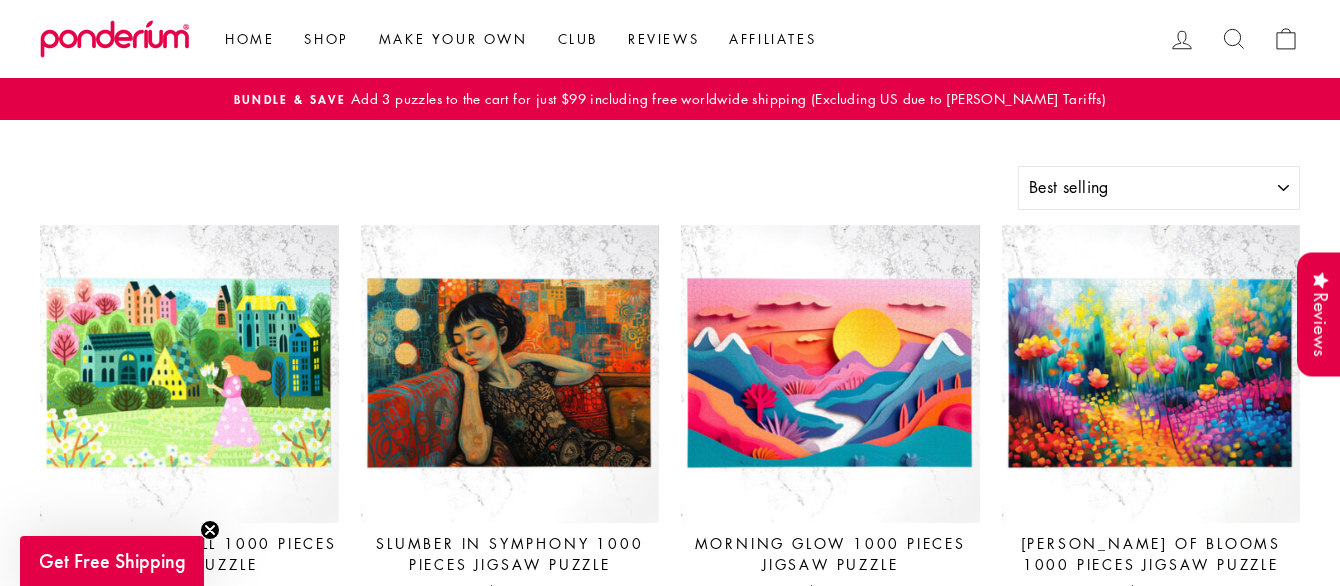 select on "best-selling" 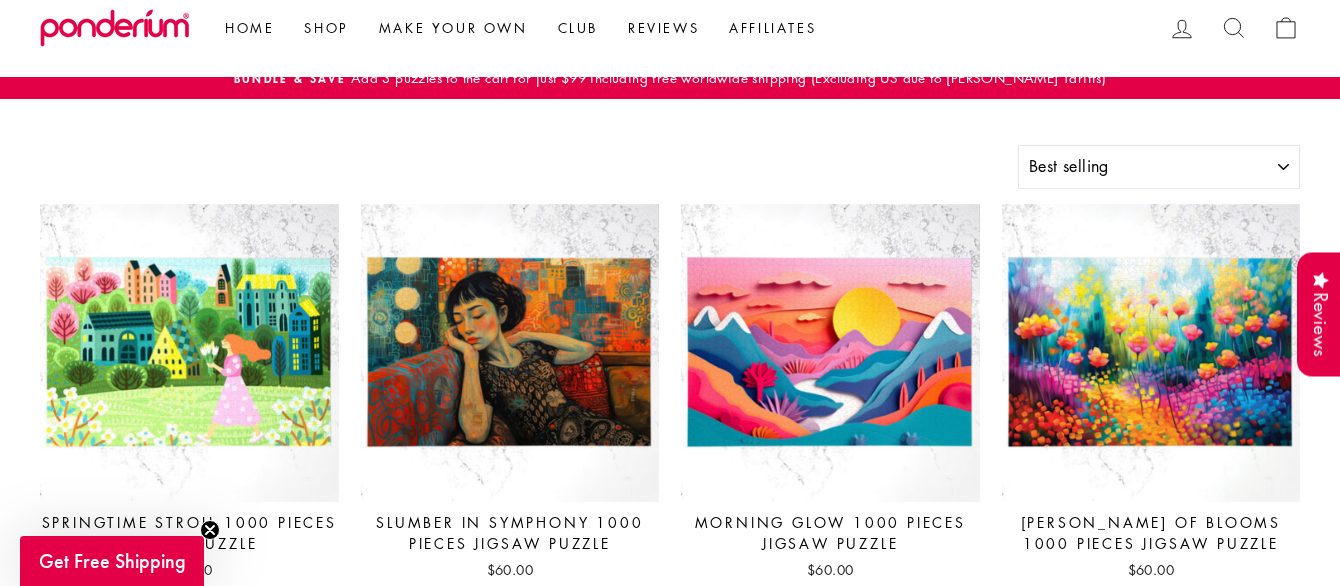 scroll, scrollTop: 0, scrollLeft: 0, axis: both 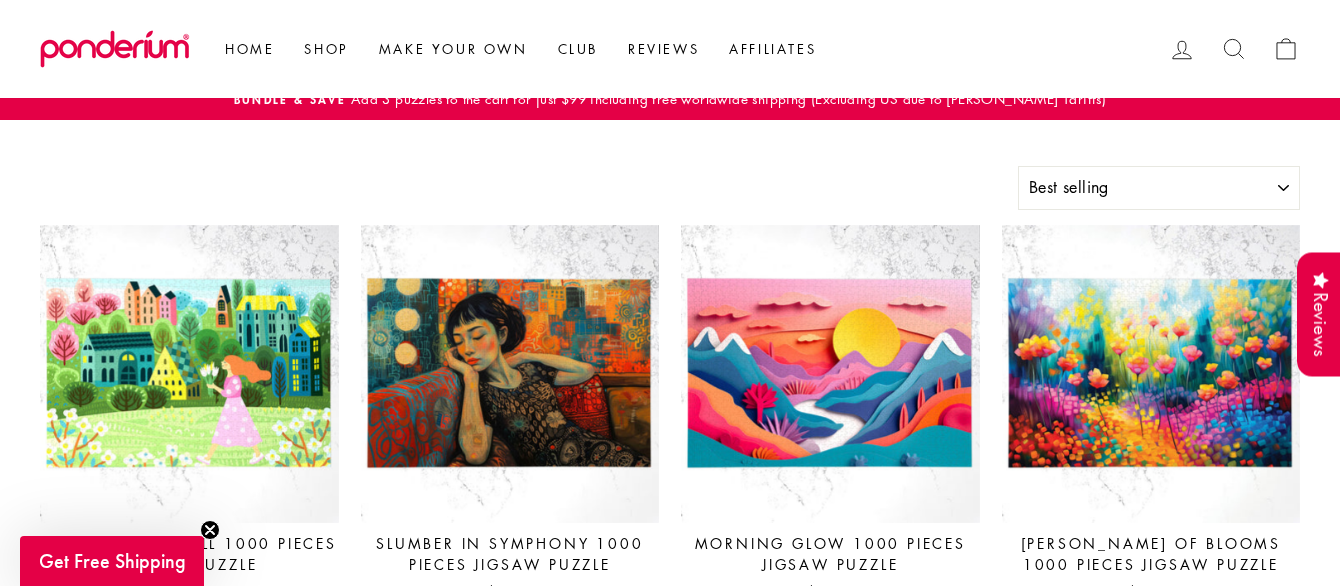 click on "Add 3 puzzles to the cart for just $99 including free worldwide shipping (Excluding US due to [PERSON_NAME] Tariffs)" at bounding box center (726, 98) 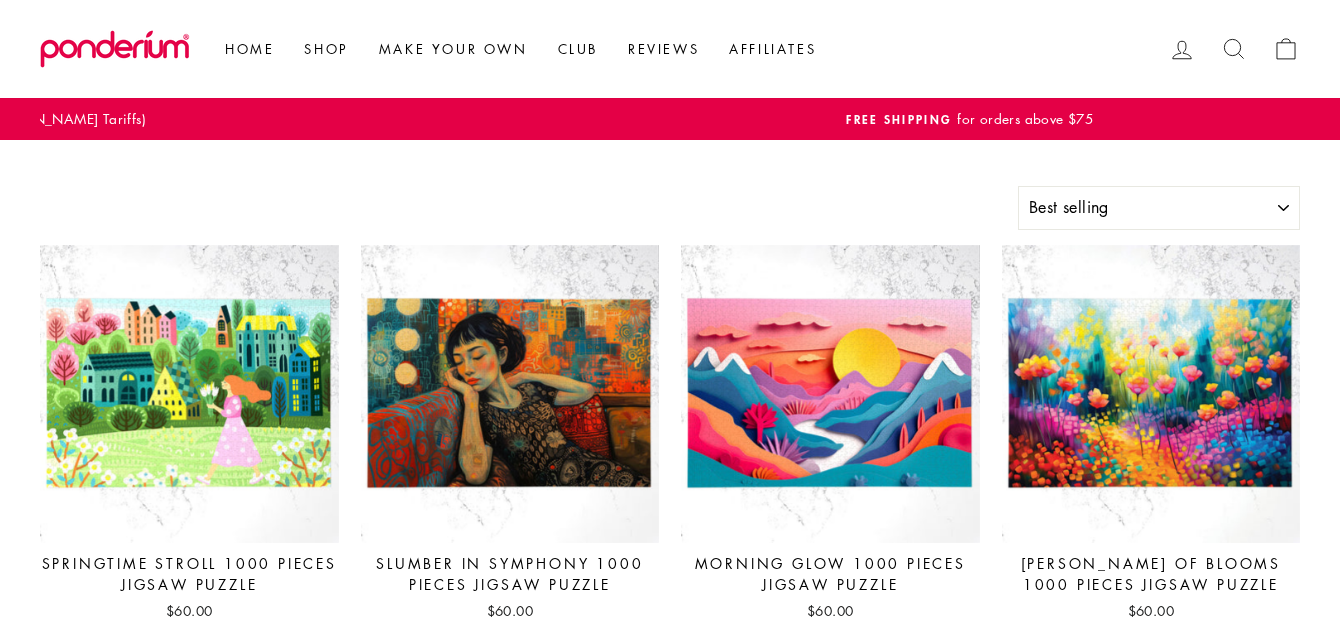 select on "best-selling" 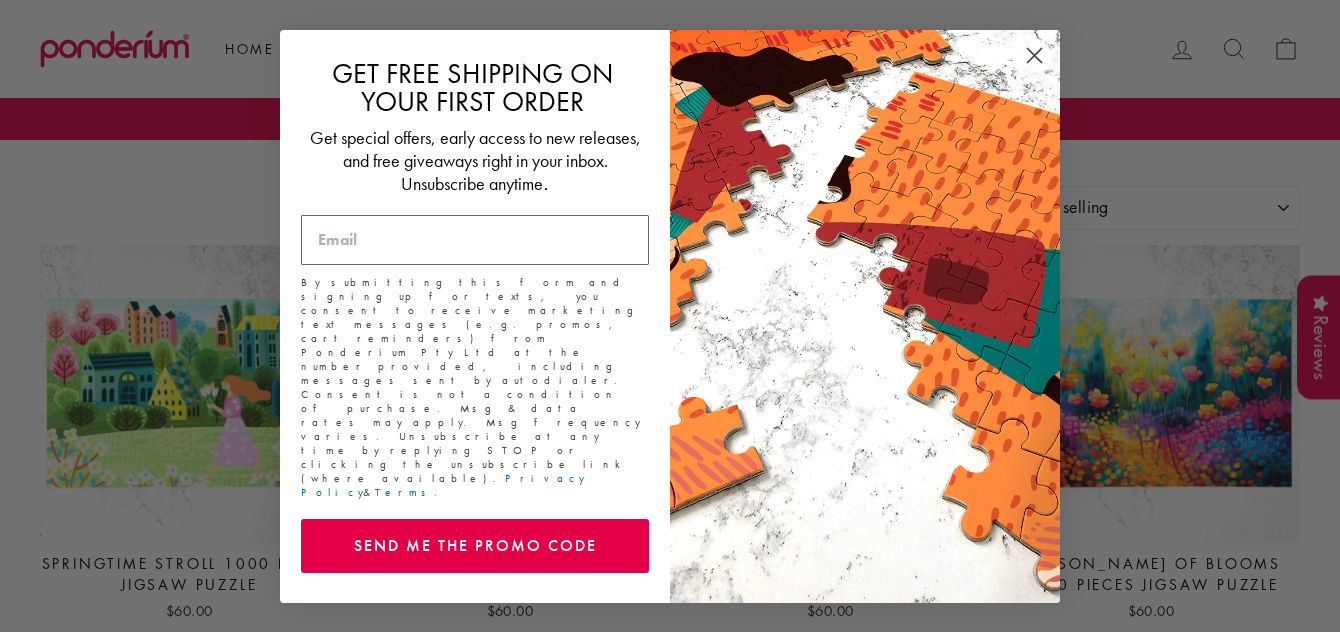 click 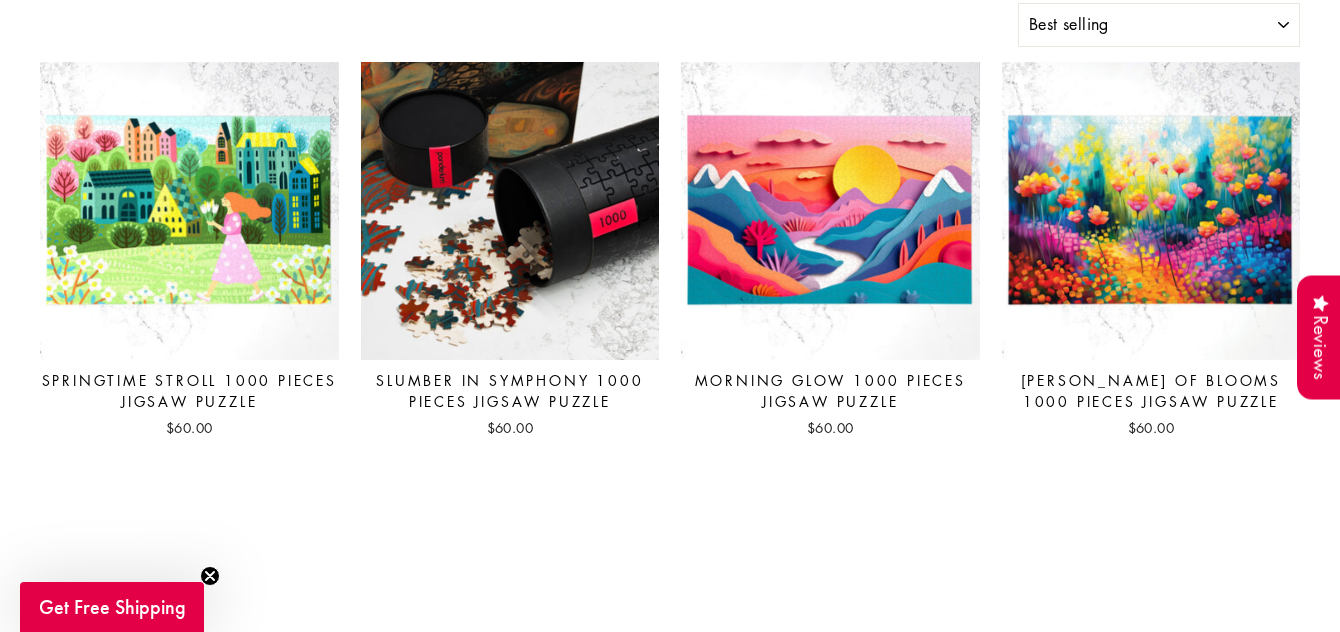 scroll, scrollTop: 200, scrollLeft: 0, axis: vertical 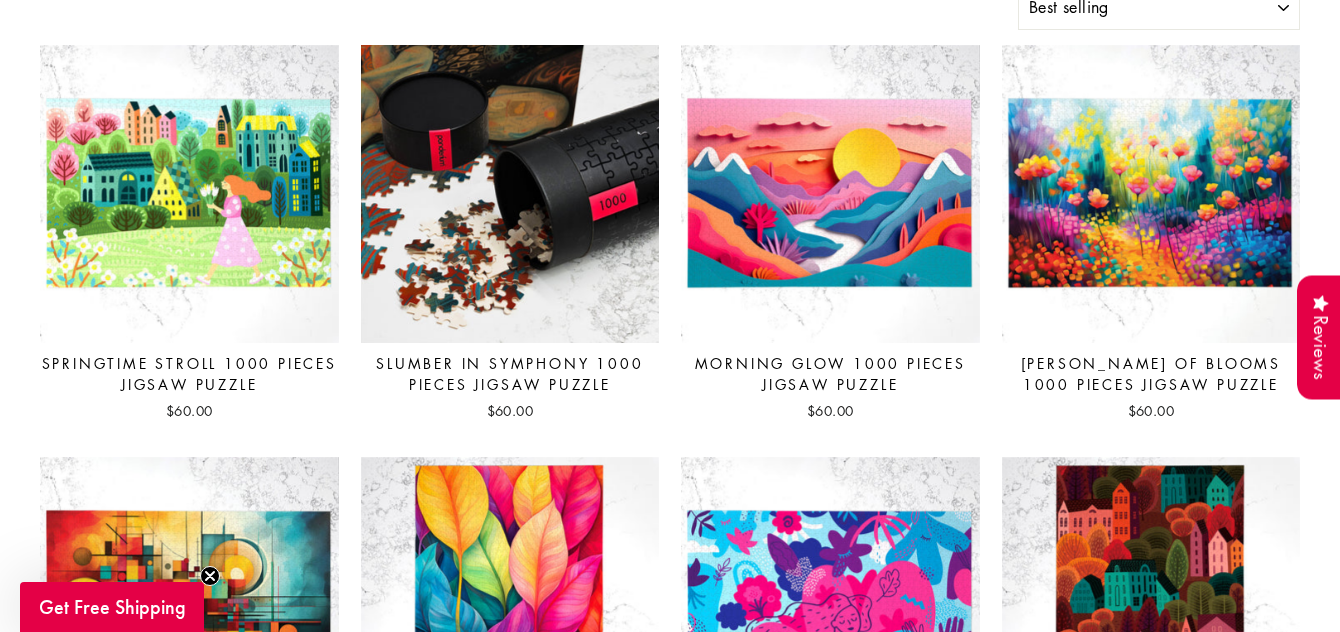 click at bounding box center (510, 194) 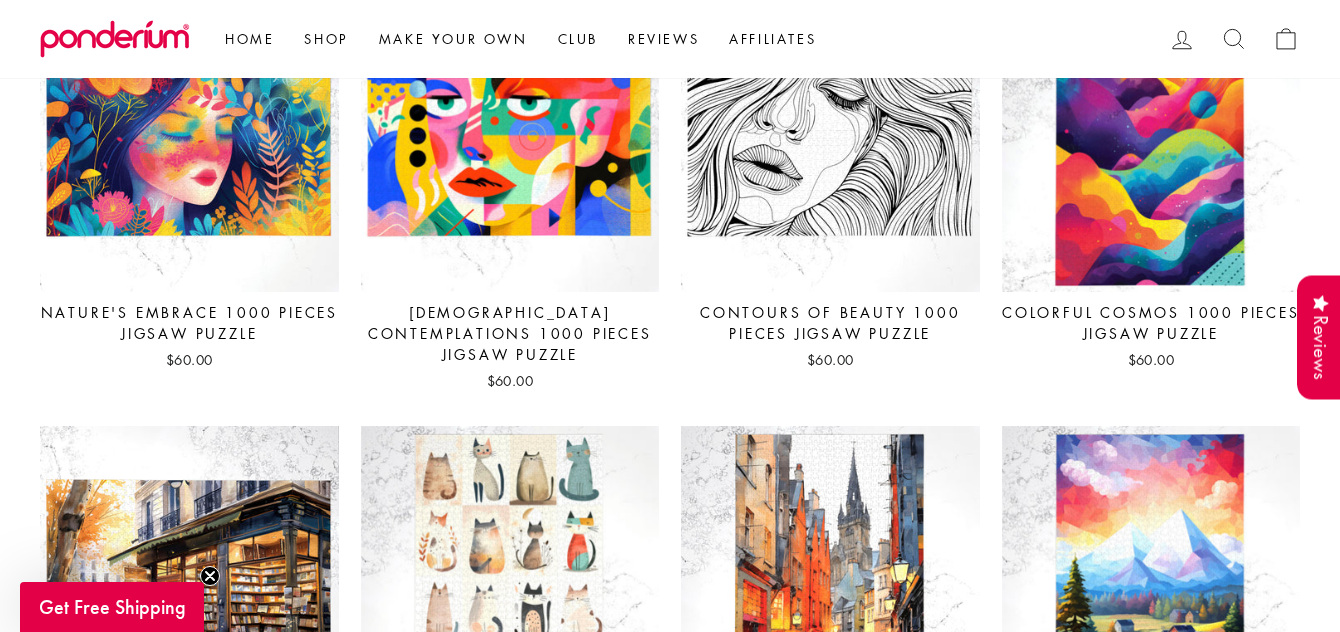 scroll, scrollTop: 1900, scrollLeft: 0, axis: vertical 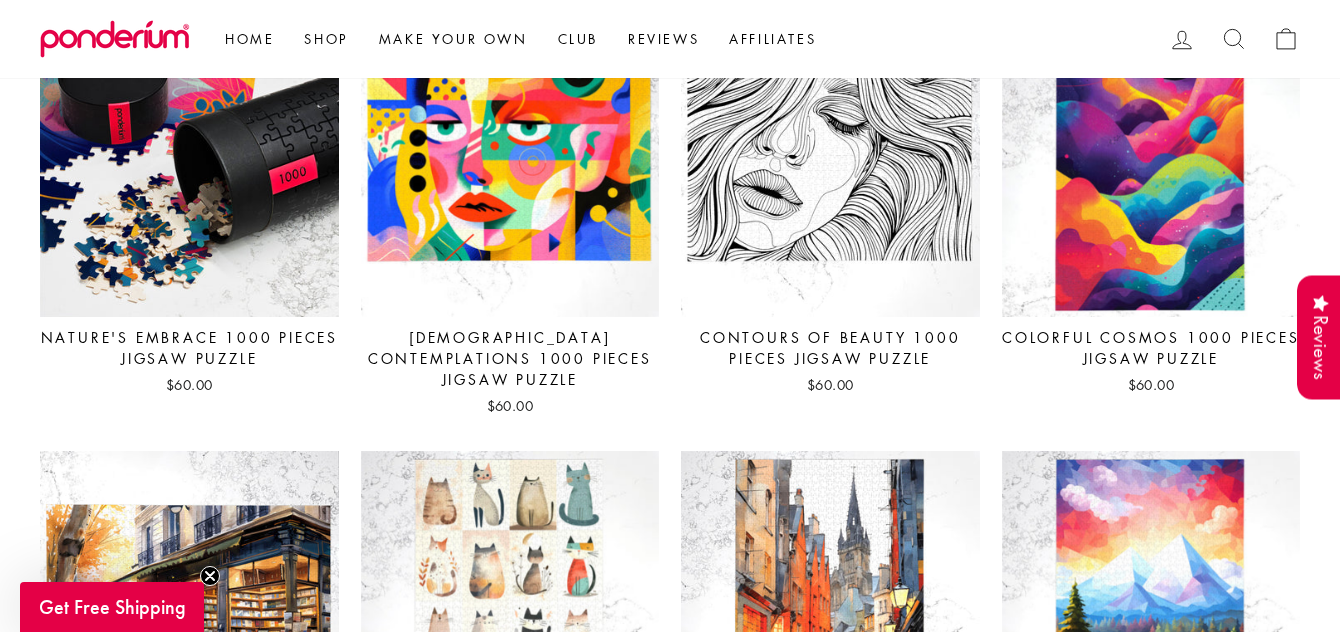 click at bounding box center (189, 167) 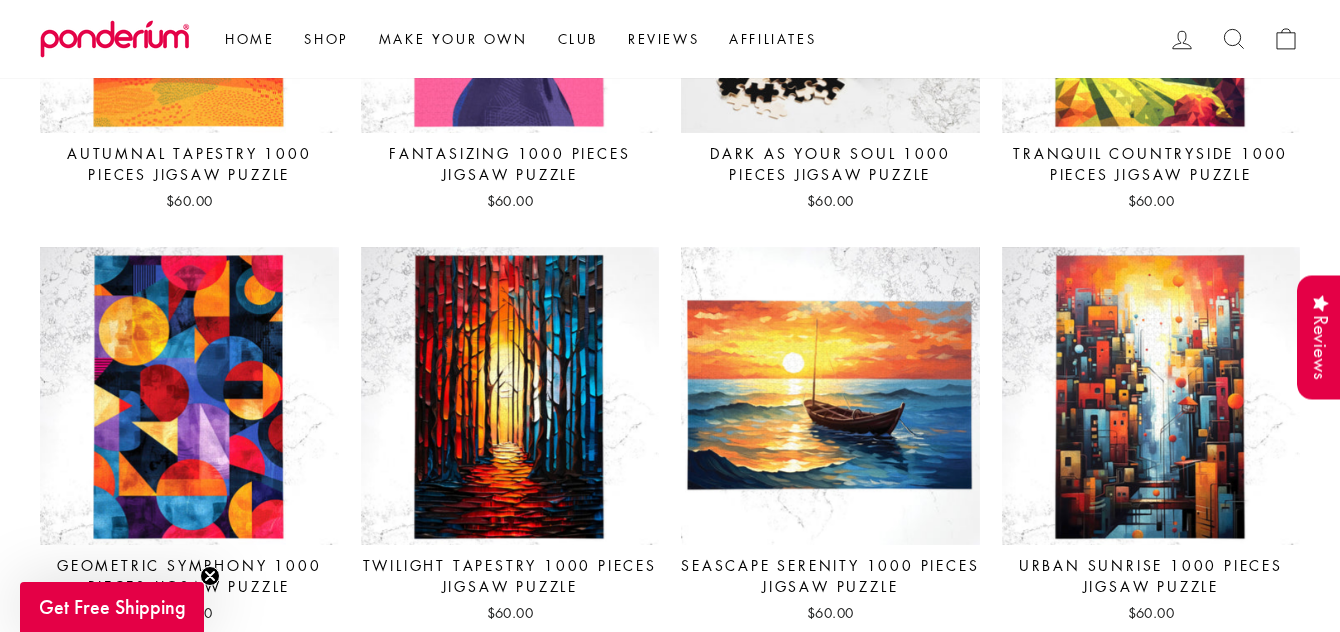 scroll, scrollTop: 4600, scrollLeft: 0, axis: vertical 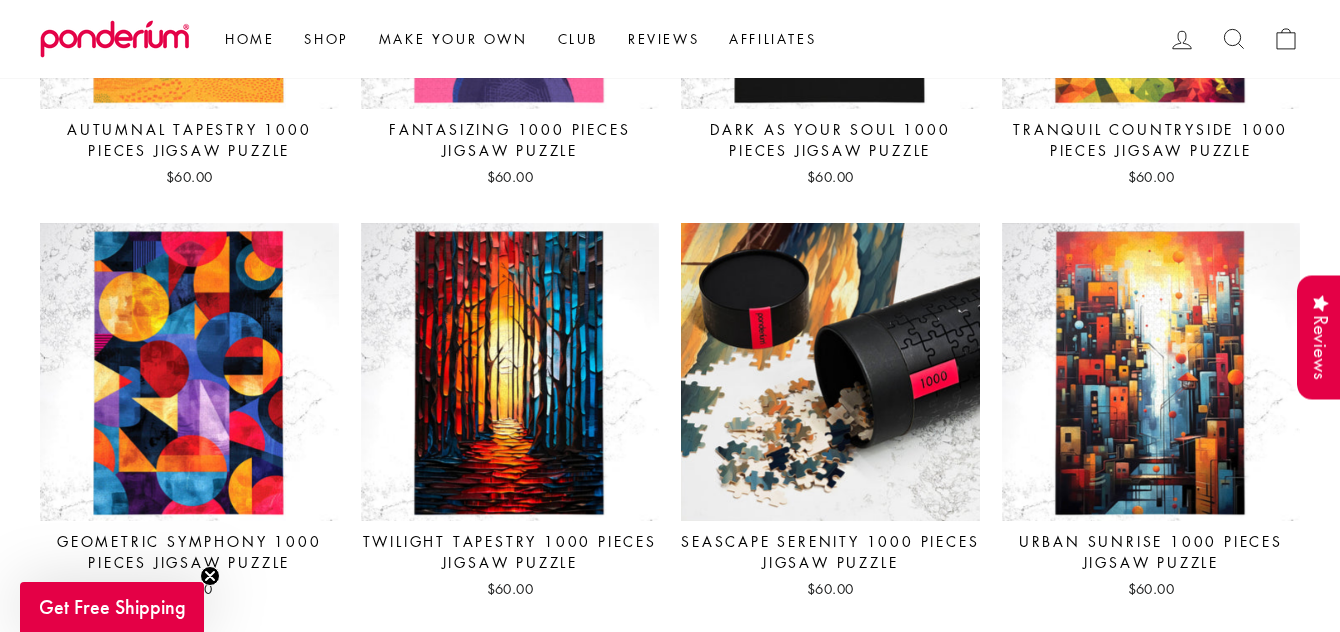 click at bounding box center (830, 372) 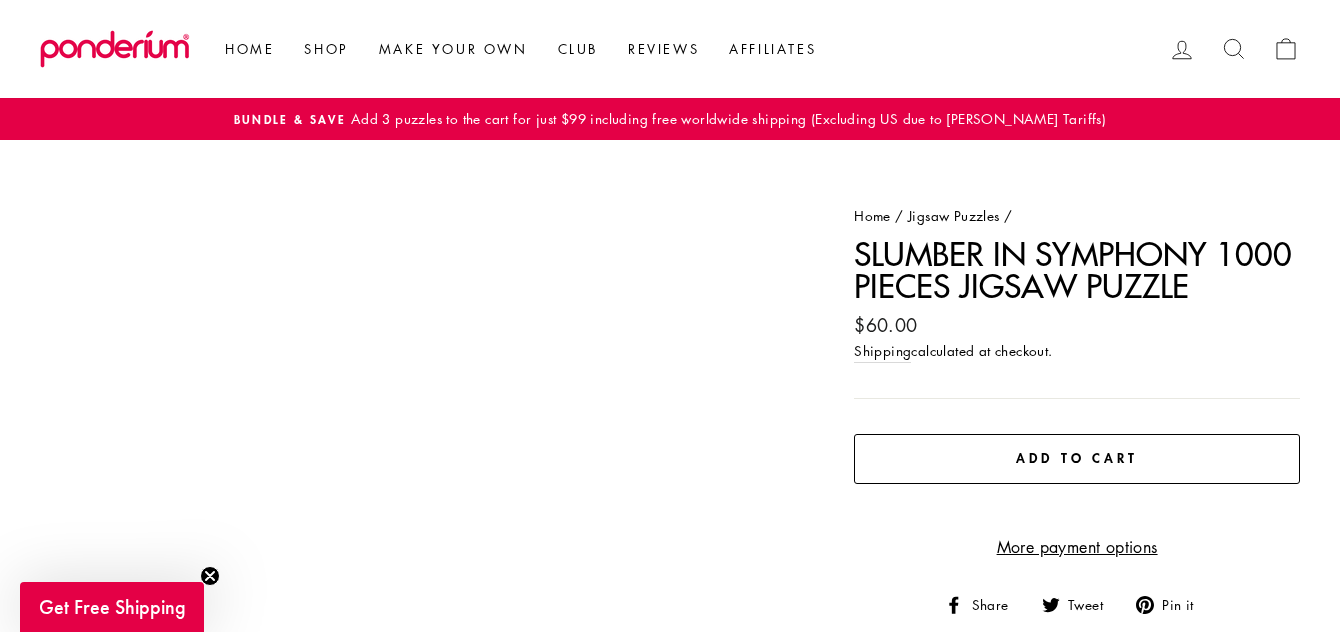 scroll, scrollTop: 0, scrollLeft: 0, axis: both 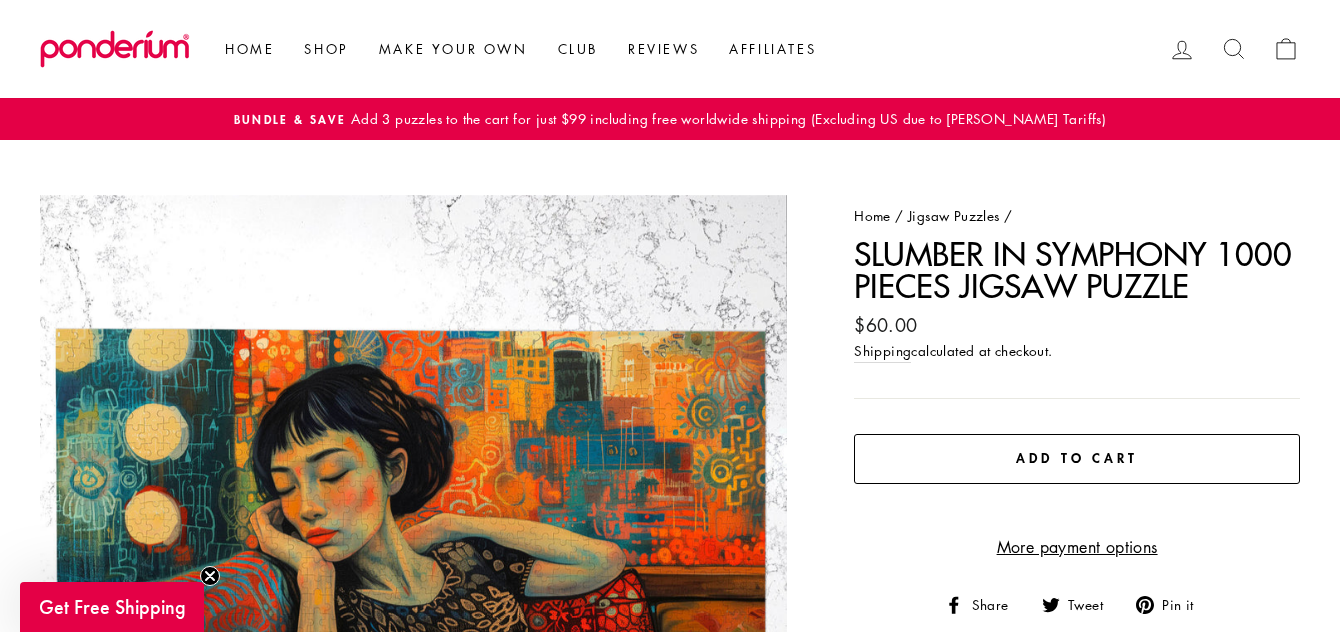 click on "Add to cart" at bounding box center (1077, 459) 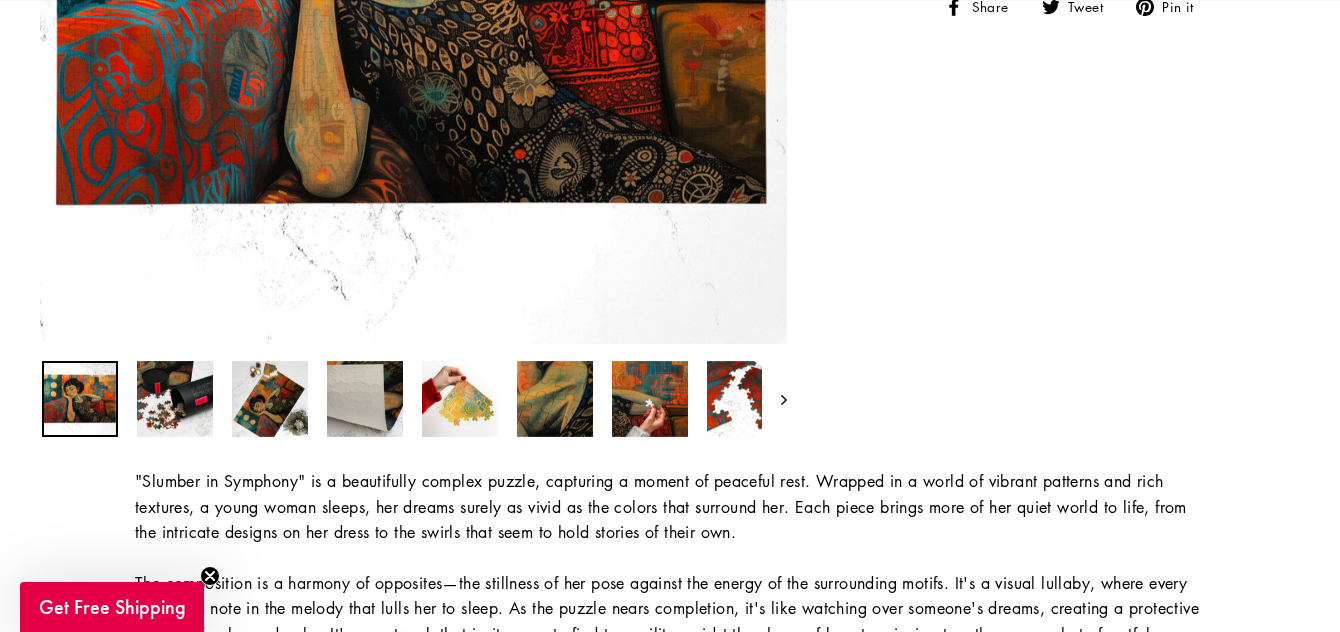 scroll, scrollTop: 600, scrollLeft: 0, axis: vertical 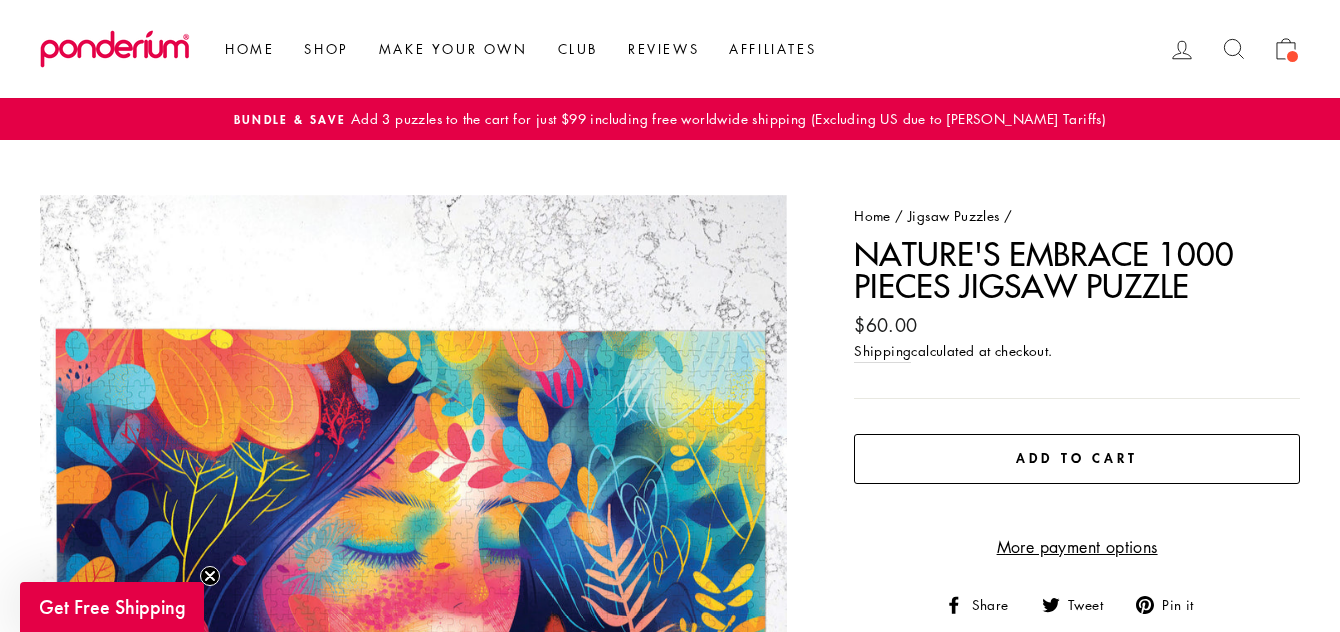 click on "Add to cart" at bounding box center [1077, 459] 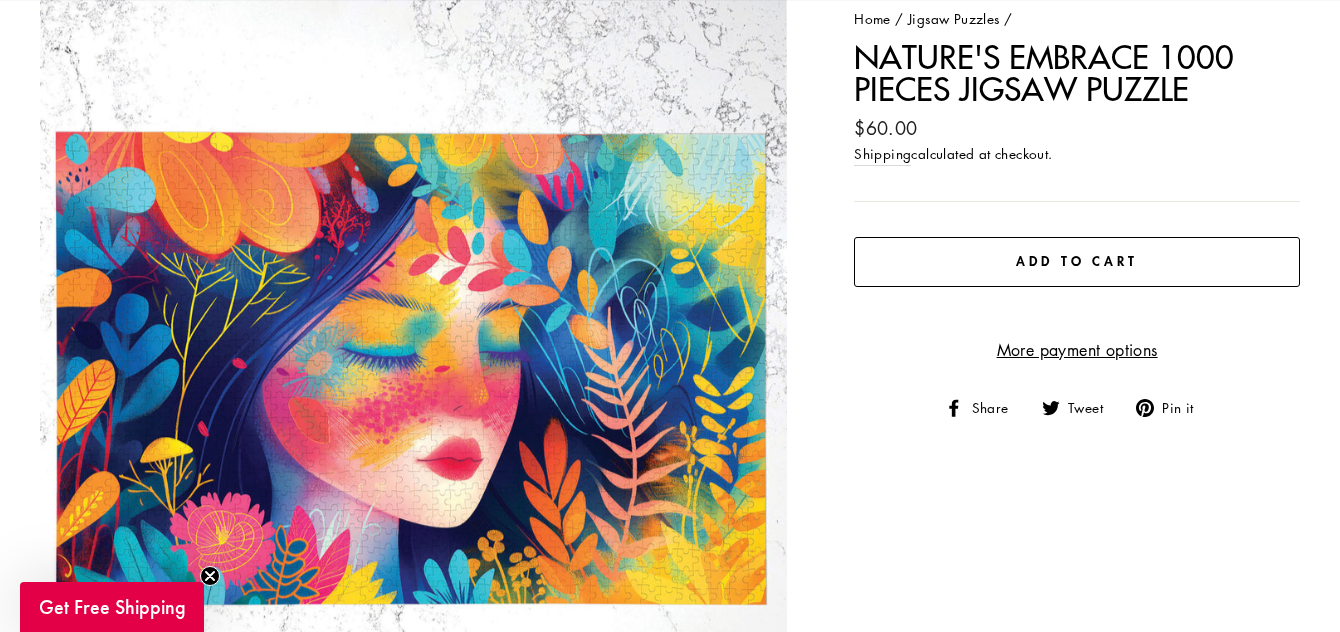 scroll, scrollTop: 800, scrollLeft: 0, axis: vertical 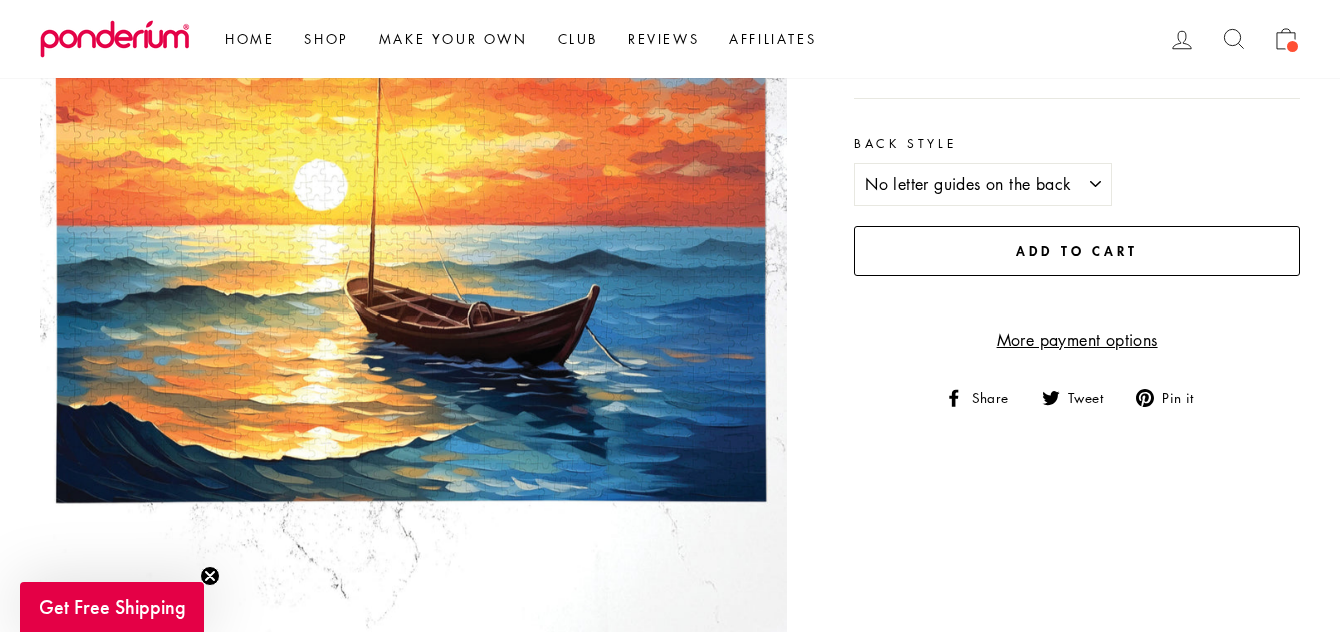 click on "Add to cart" at bounding box center [1077, 251] 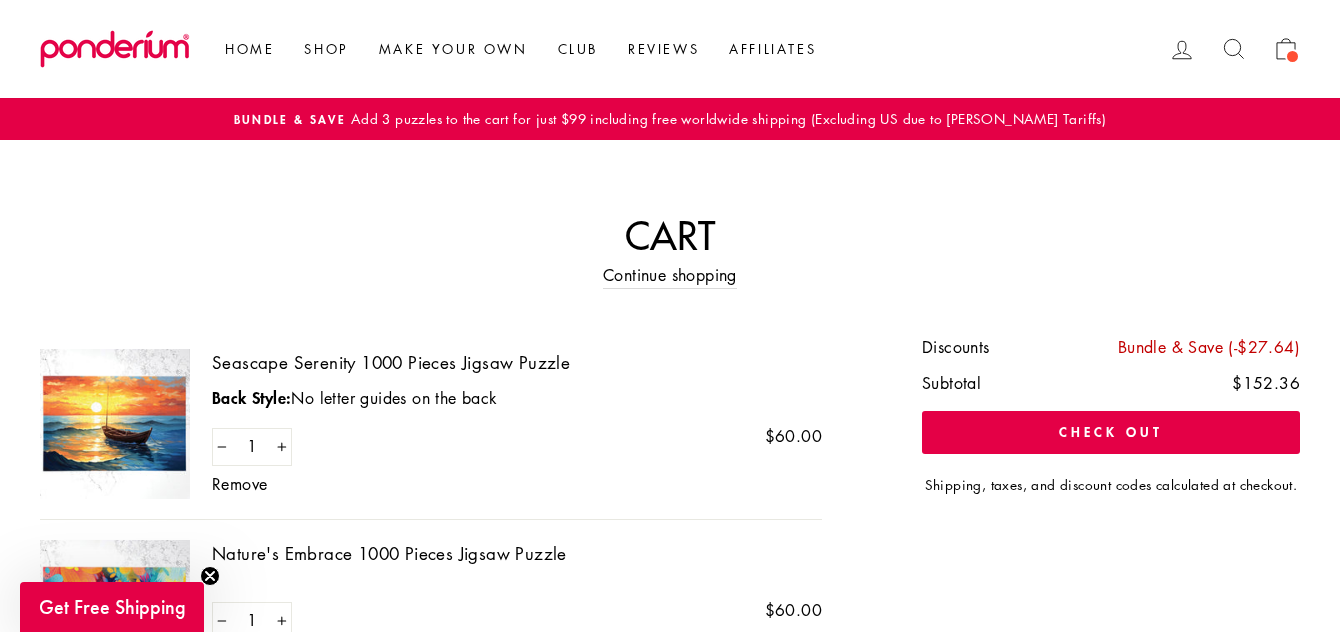 scroll, scrollTop: 0, scrollLeft: 0, axis: both 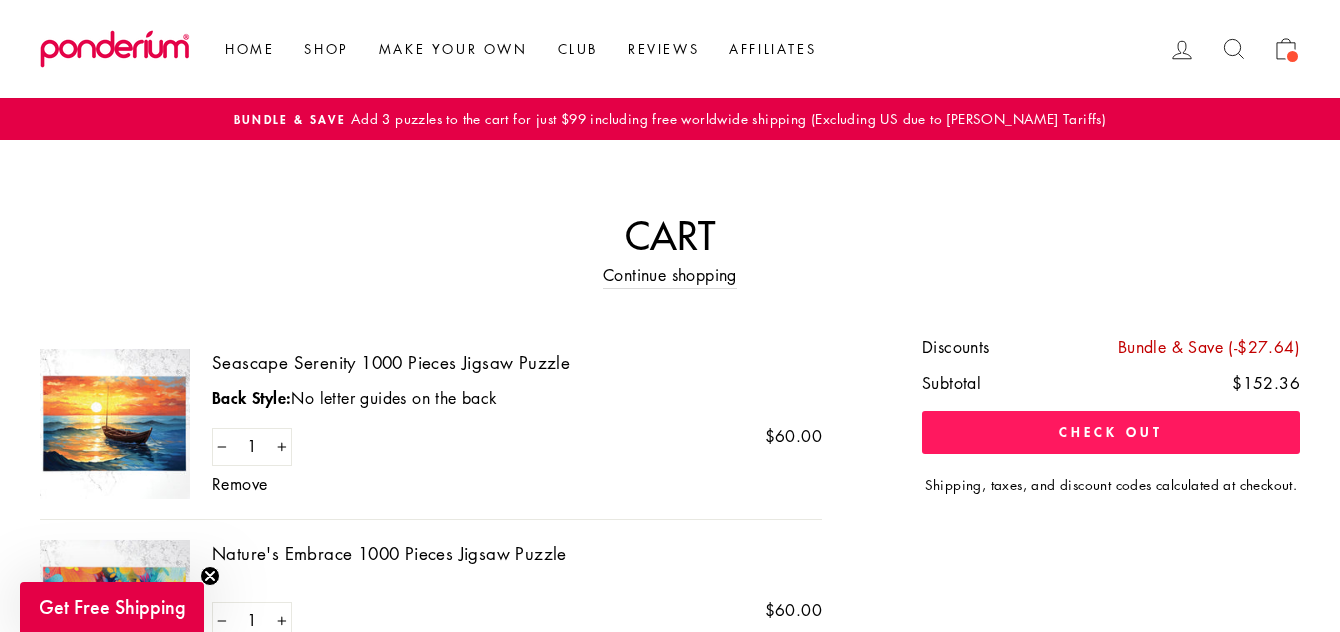 click on "Check out" at bounding box center (1111, 432) 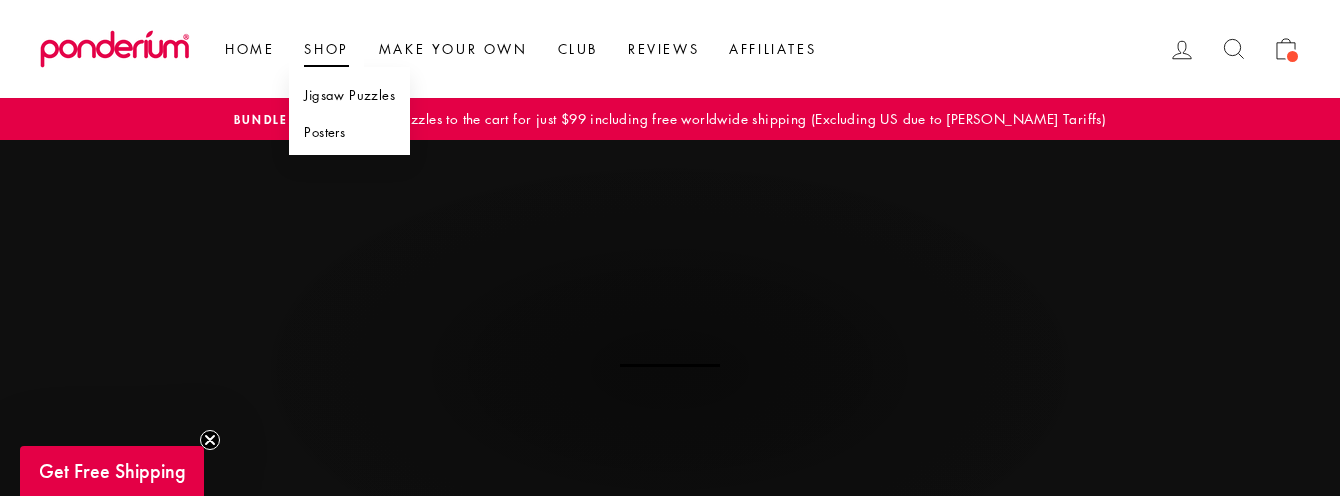 scroll, scrollTop: 0, scrollLeft: 0, axis: both 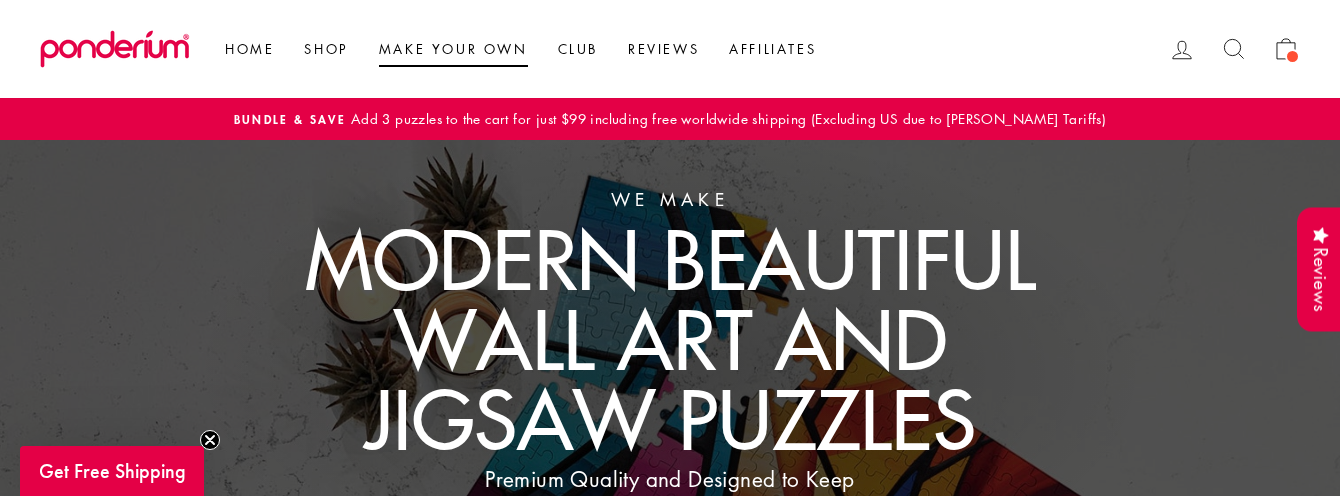 click on "Make Your Own" at bounding box center (453, 49) 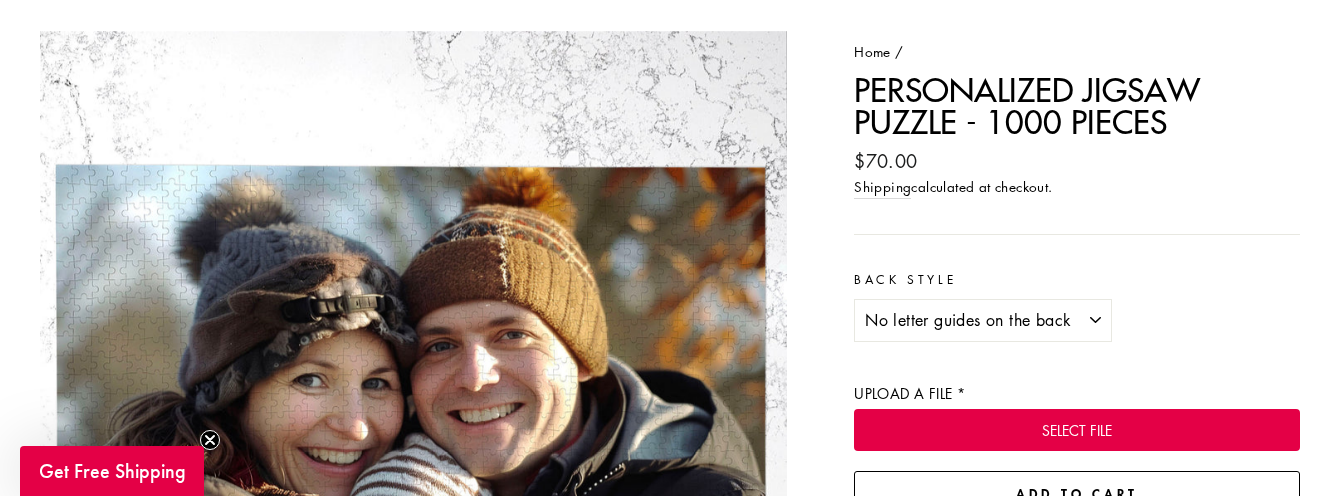 scroll, scrollTop: 200, scrollLeft: 0, axis: vertical 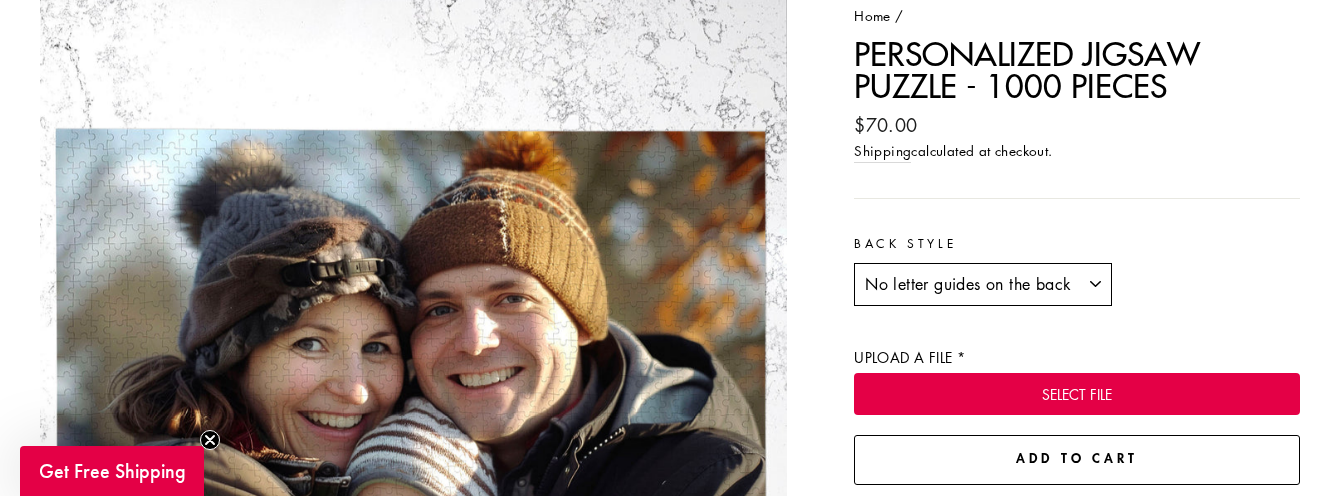 click on "No letter guides on the back
With letter guides on the back" at bounding box center [983, 285] 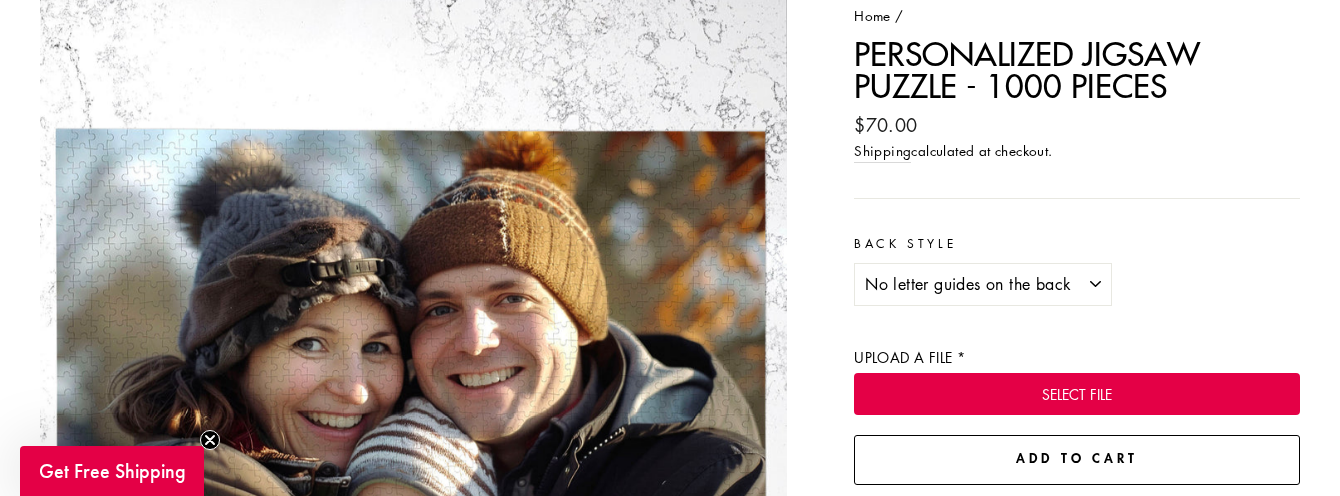 click on "Shipping  calculated at checkout." at bounding box center [1077, 151] 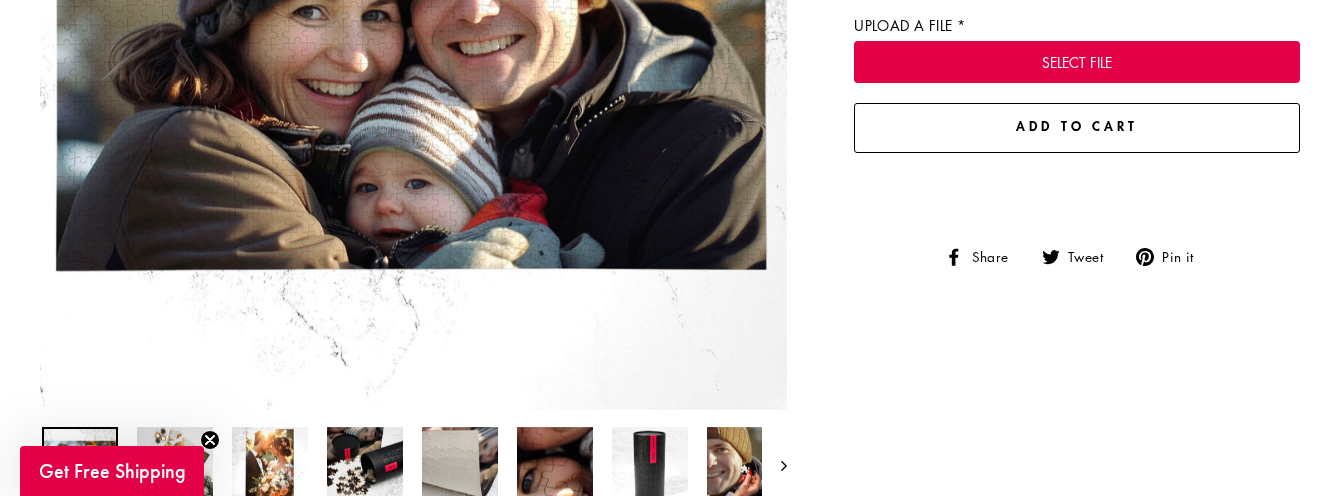 scroll, scrollTop: 500, scrollLeft: 0, axis: vertical 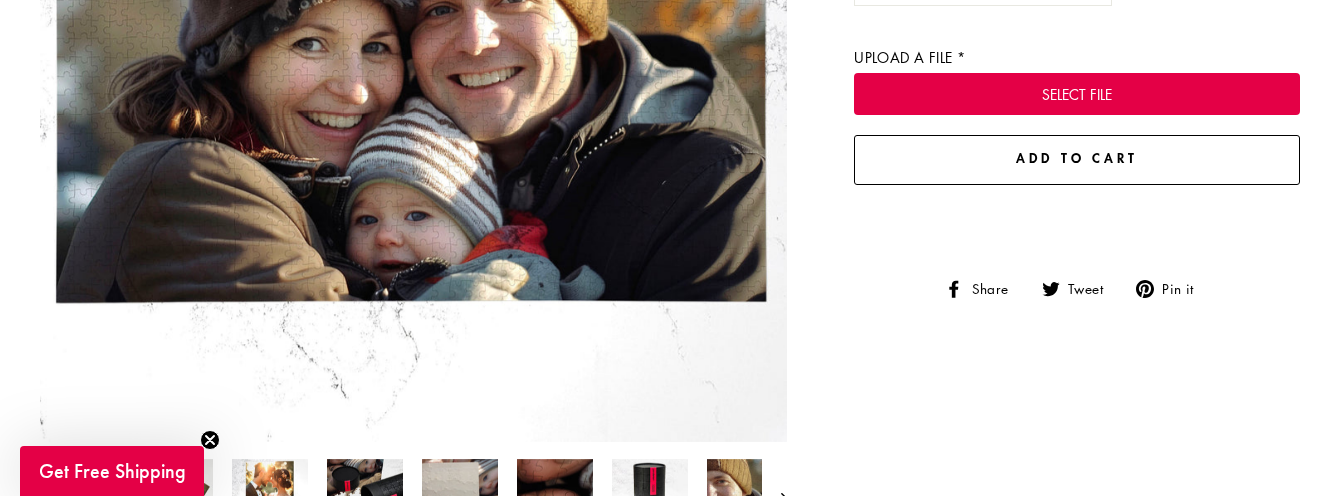 click on "SELECT FILE" at bounding box center (1077, 94) 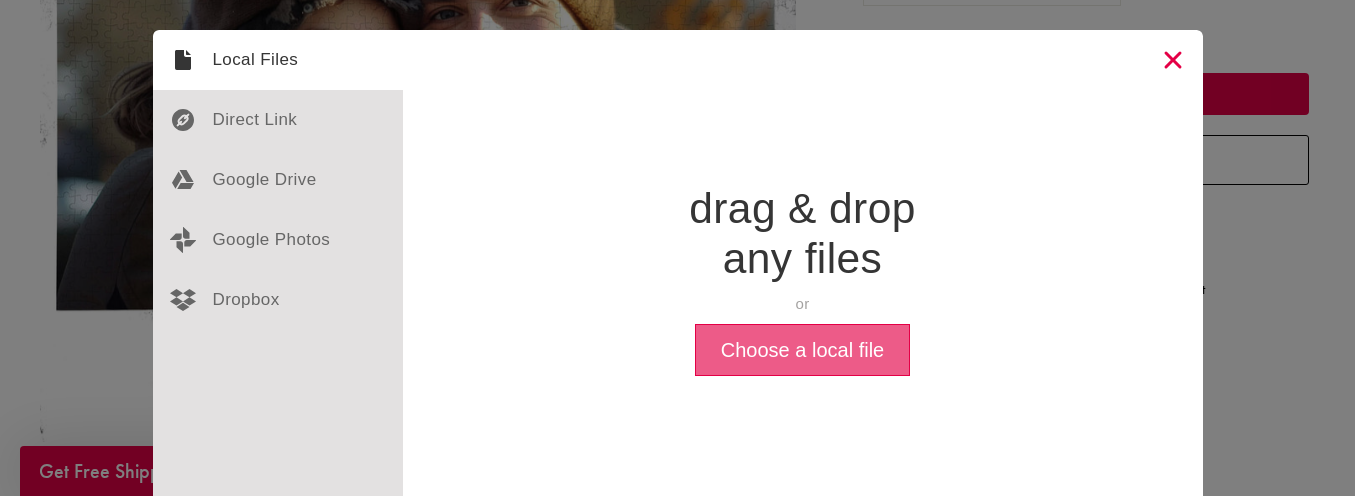 click on "Choose a local file" at bounding box center [802, 350] 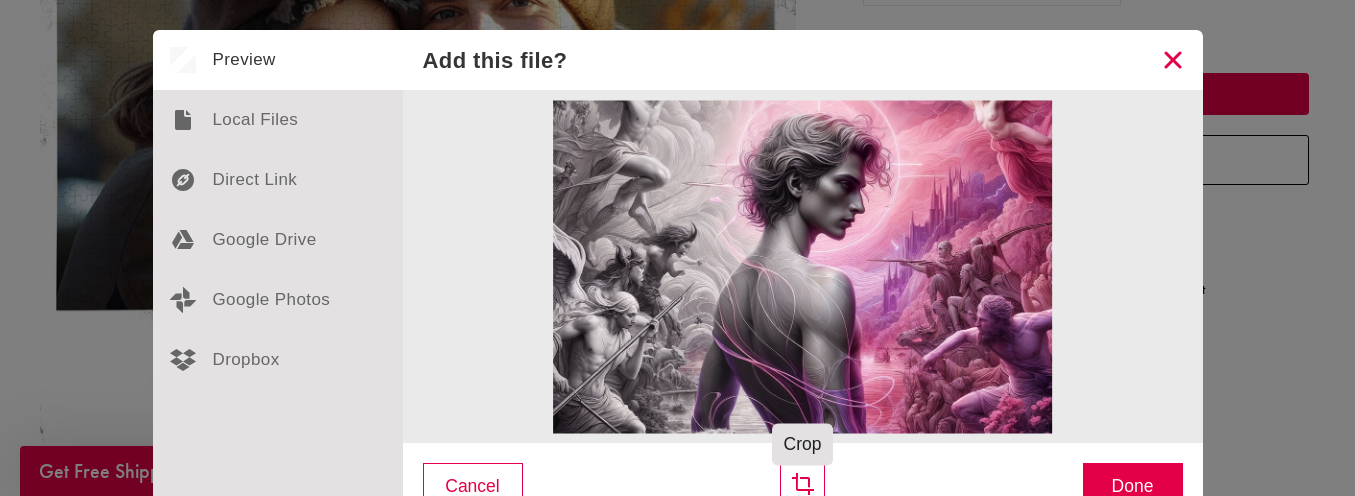 click at bounding box center (802, 486) 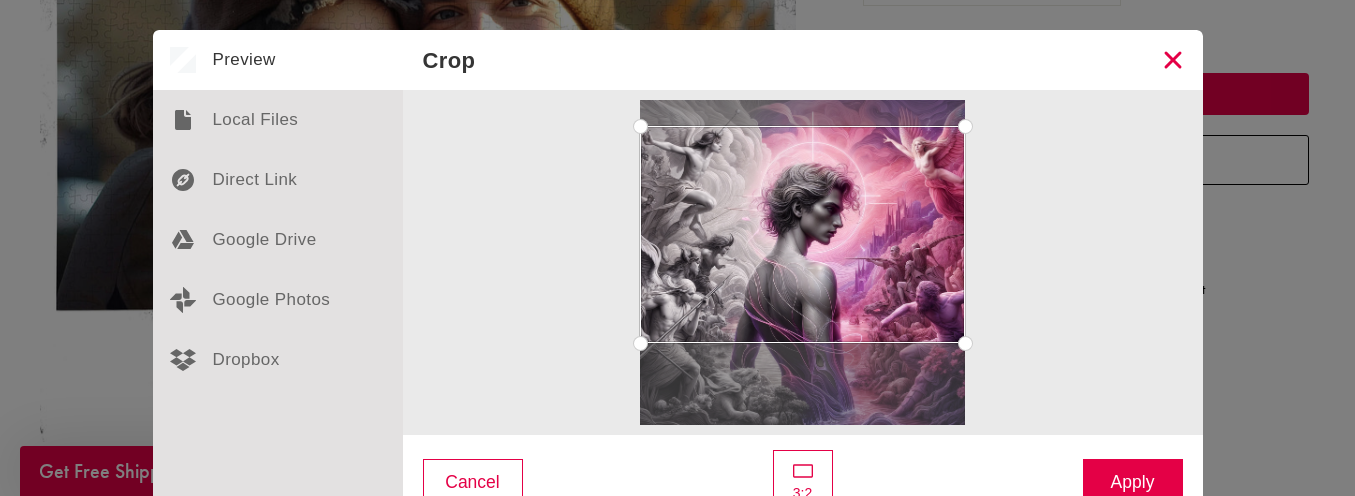 drag, startPoint x: 823, startPoint y: 224, endPoint x: 823, endPoint y: 196, distance: 28 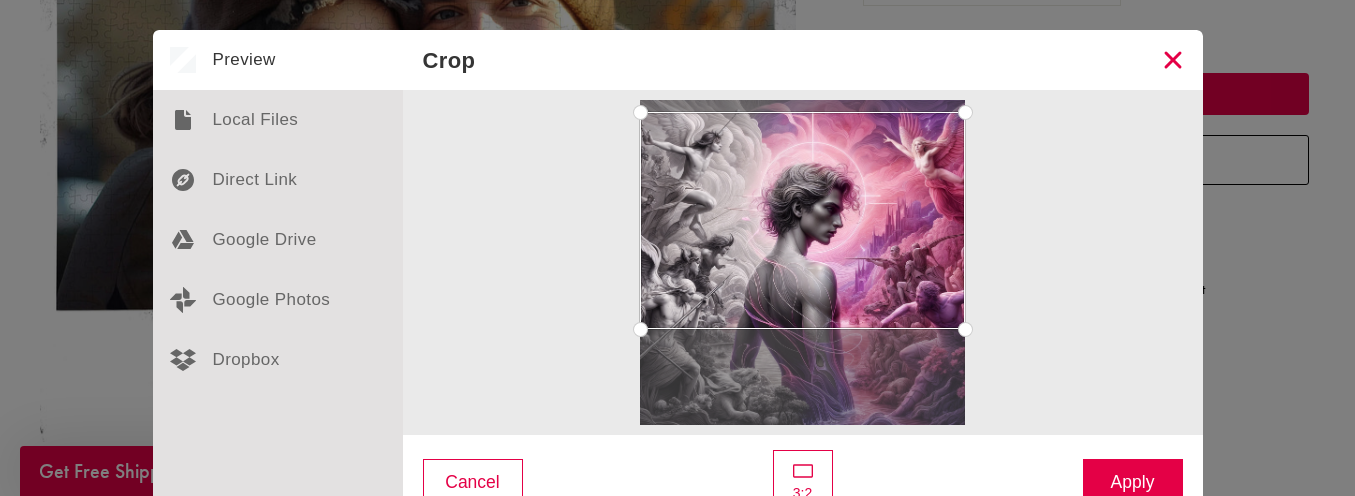 drag, startPoint x: 844, startPoint y: 227, endPoint x: 846, endPoint y: 213, distance: 14.142136 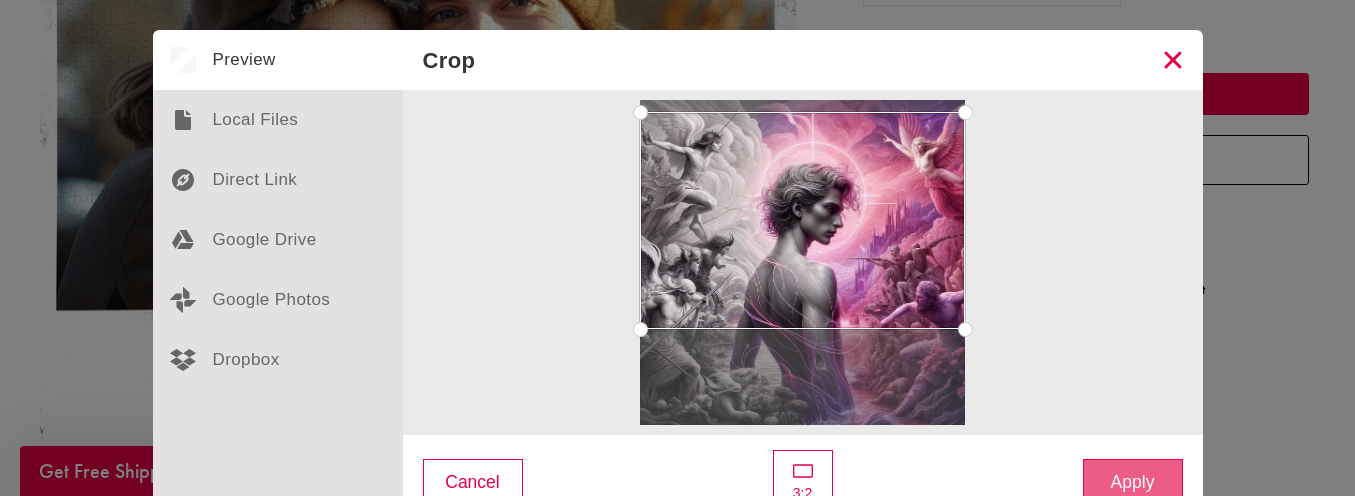 click on "Apply" at bounding box center (1133, 482) 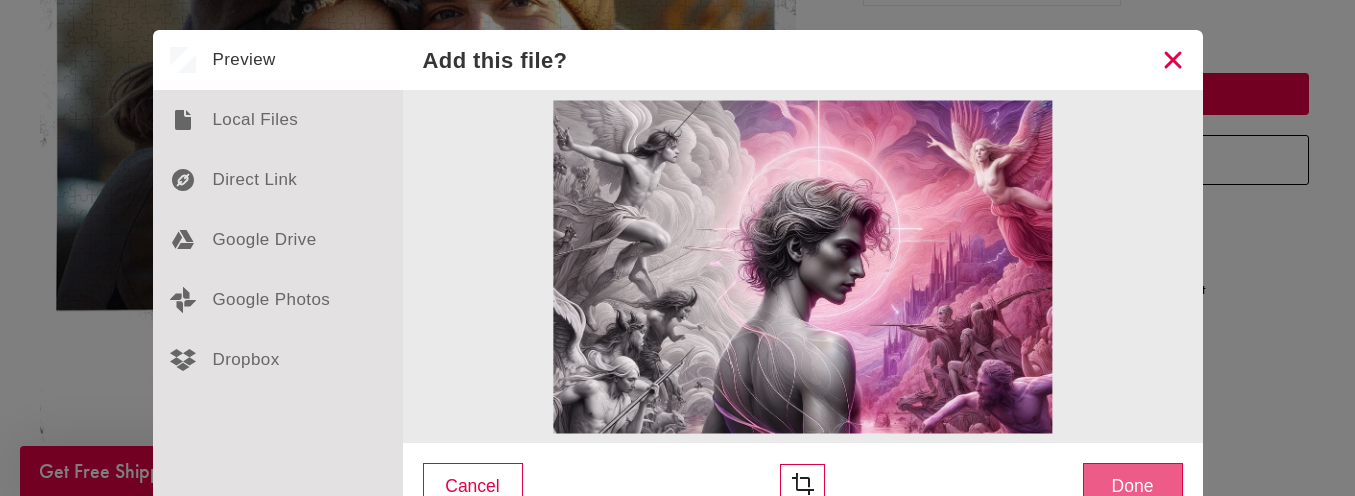 click on "Done" at bounding box center (1133, 486) 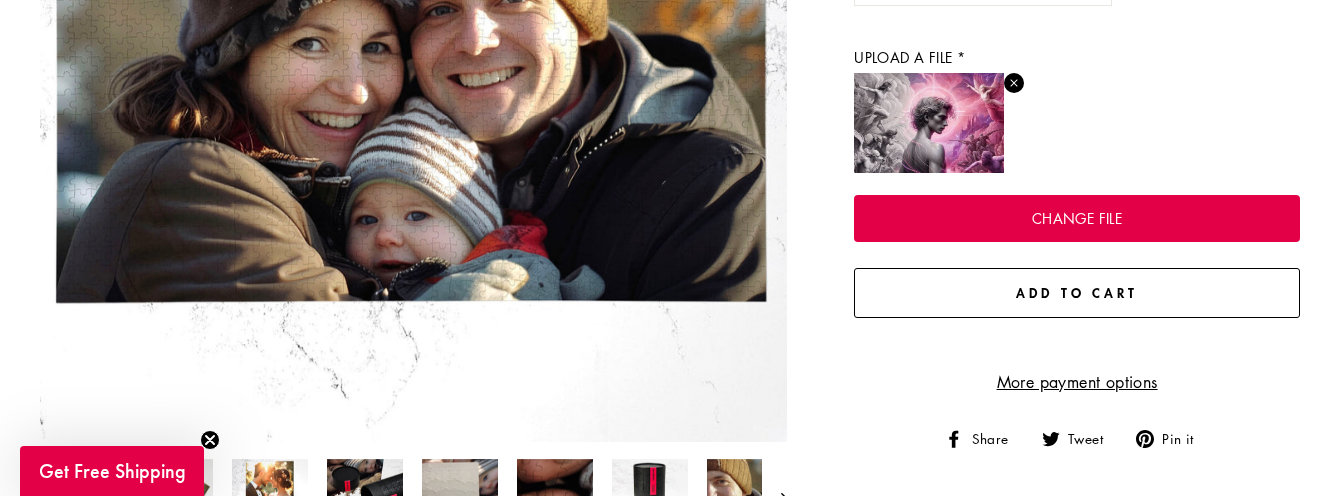 click on "Add to cart" at bounding box center (1077, 292) 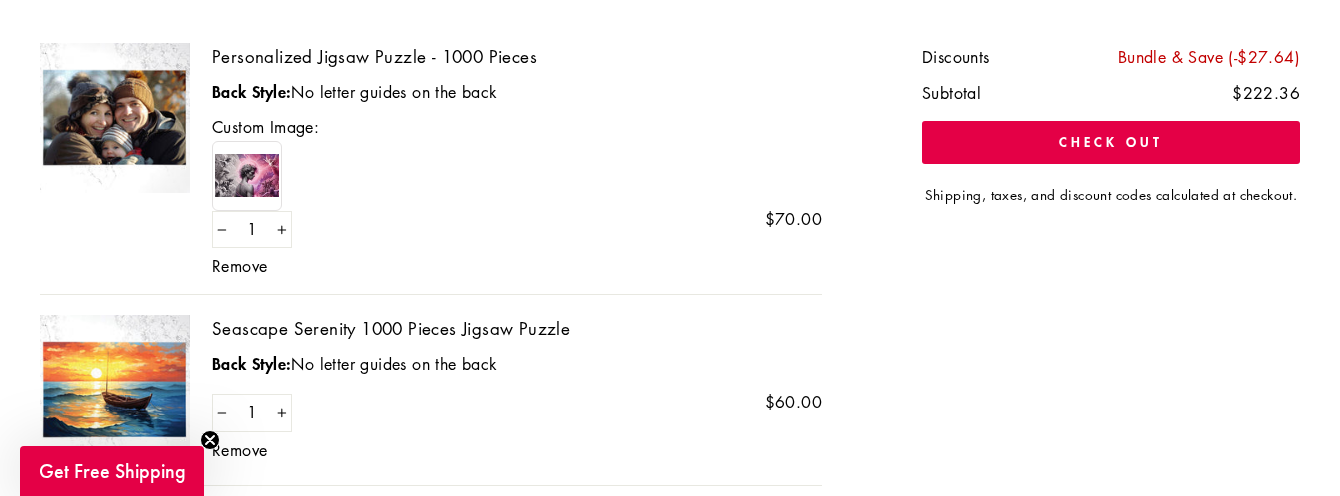 scroll, scrollTop: 400, scrollLeft: 0, axis: vertical 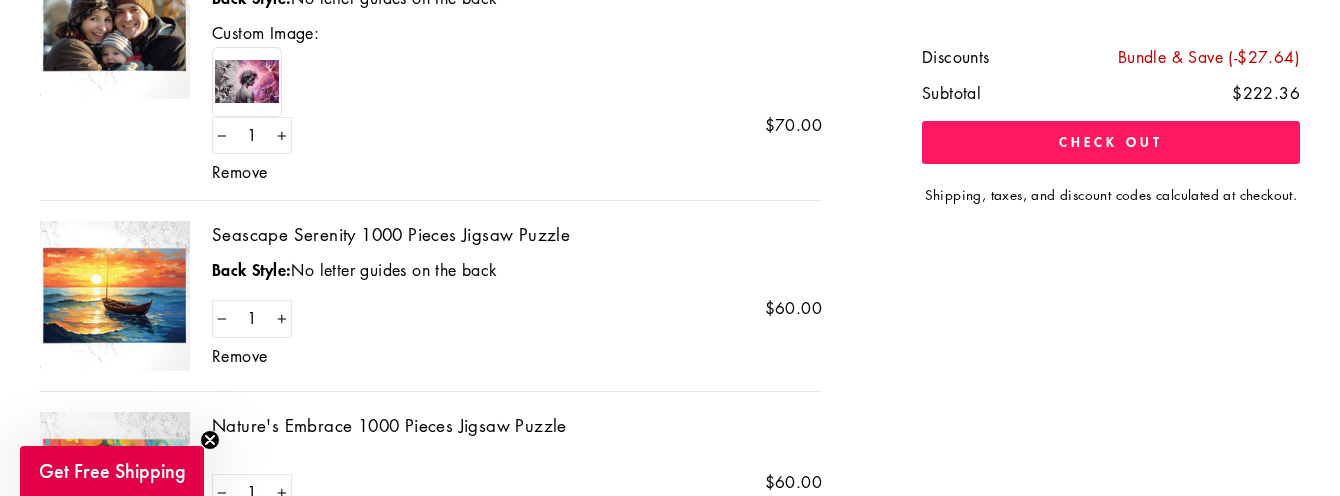 click on "Check out" at bounding box center [1111, 143] 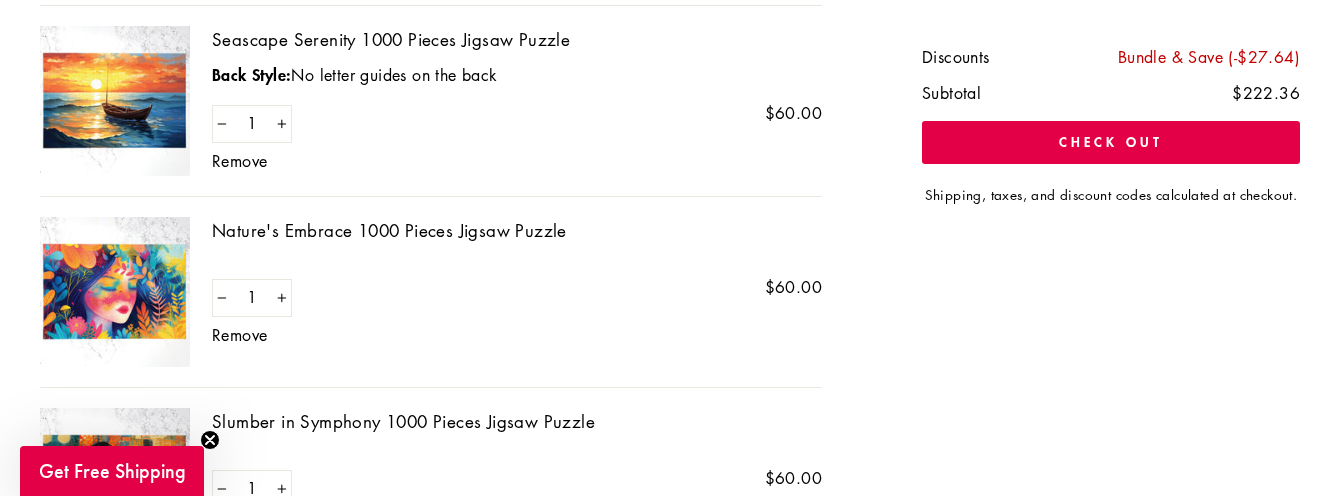 scroll, scrollTop: 600, scrollLeft: 0, axis: vertical 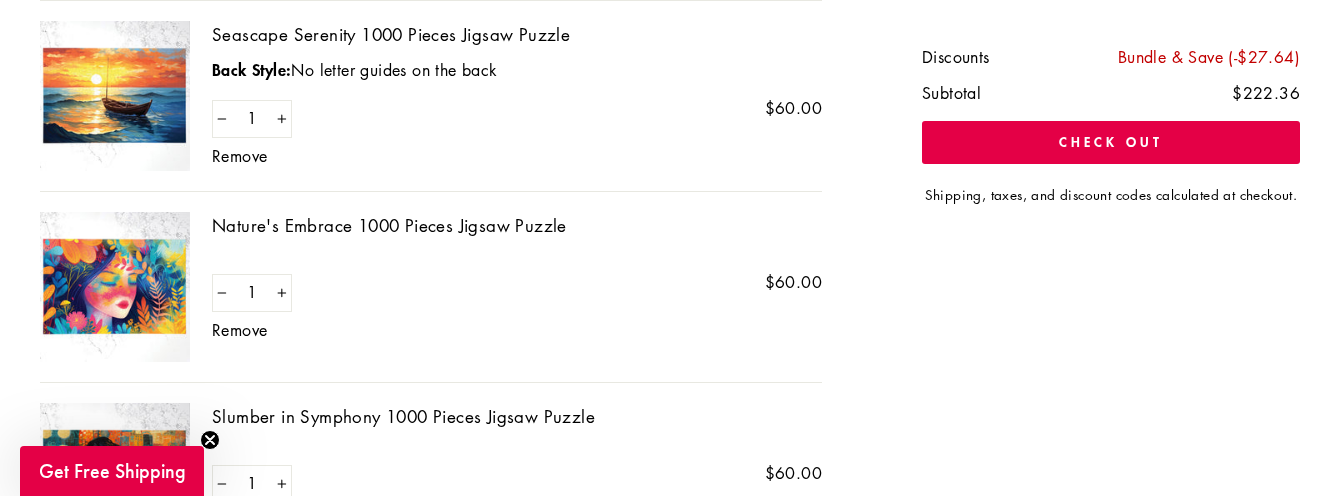click on "Remove" at bounding box center [239, 156] 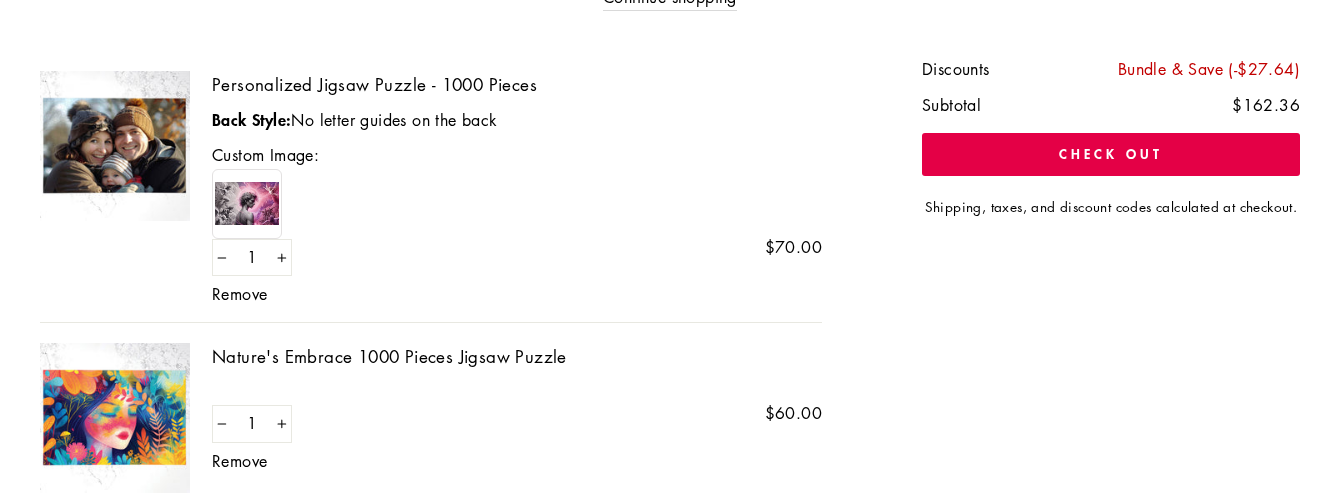 scroll, scrollTop: 300, scrollLeft: 0, axis: vertical 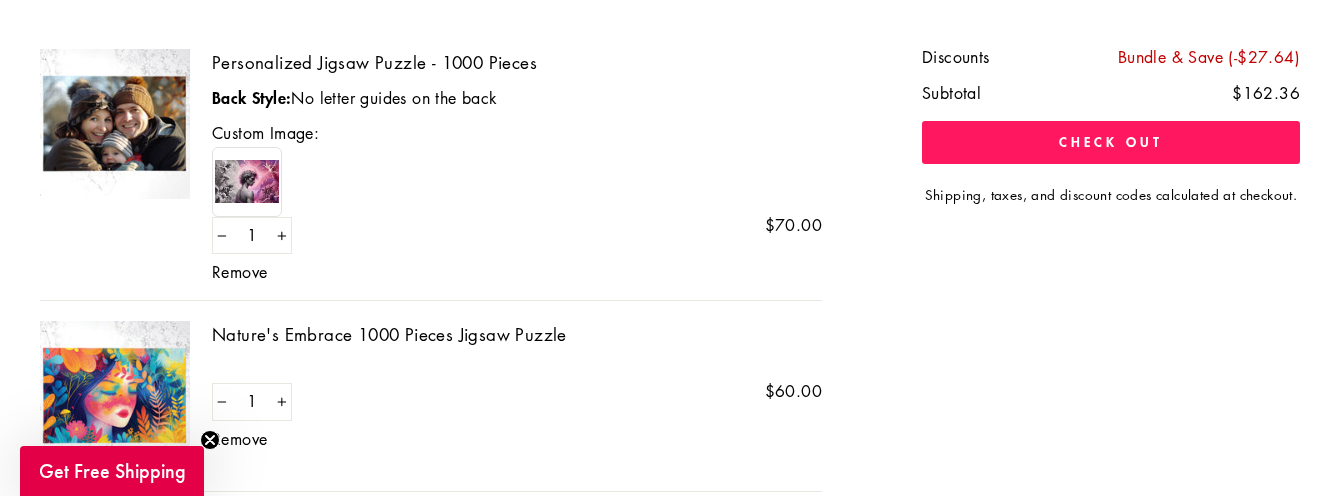 click on "Check out" at bounding box center [1111, 143] 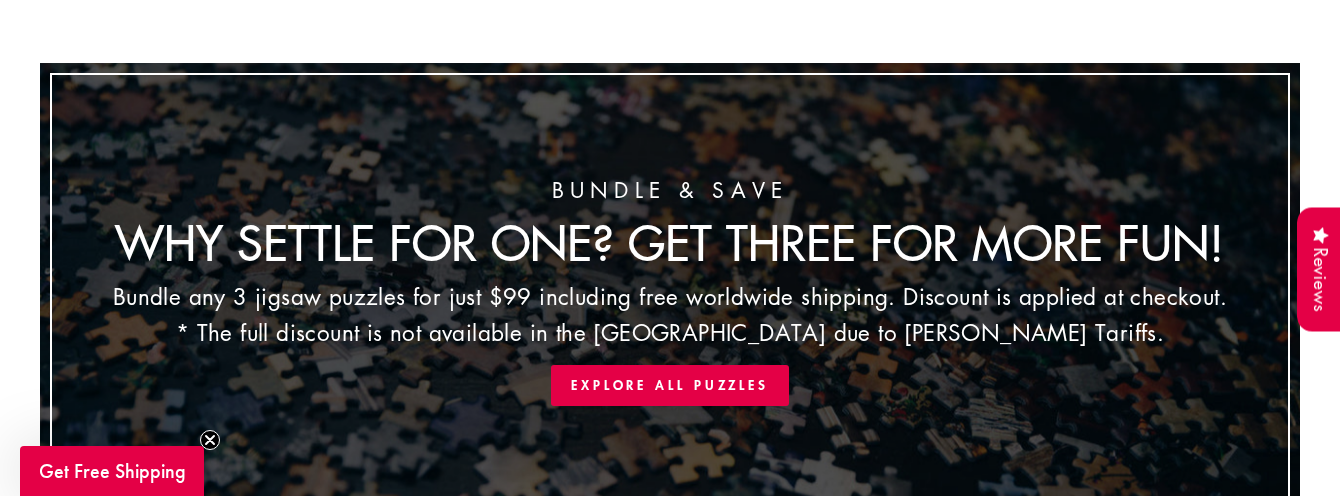 scroll, scrollTop: 600, scrollLeft: 0, axis: vertical 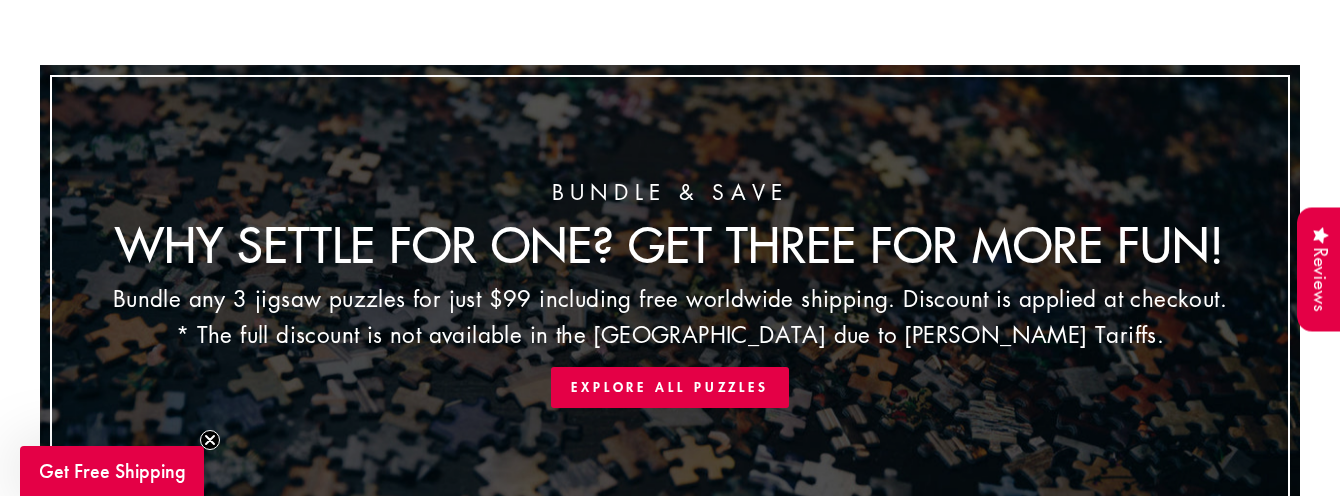 click on "Explore All Puzzles" at bounding box center [670, 387] 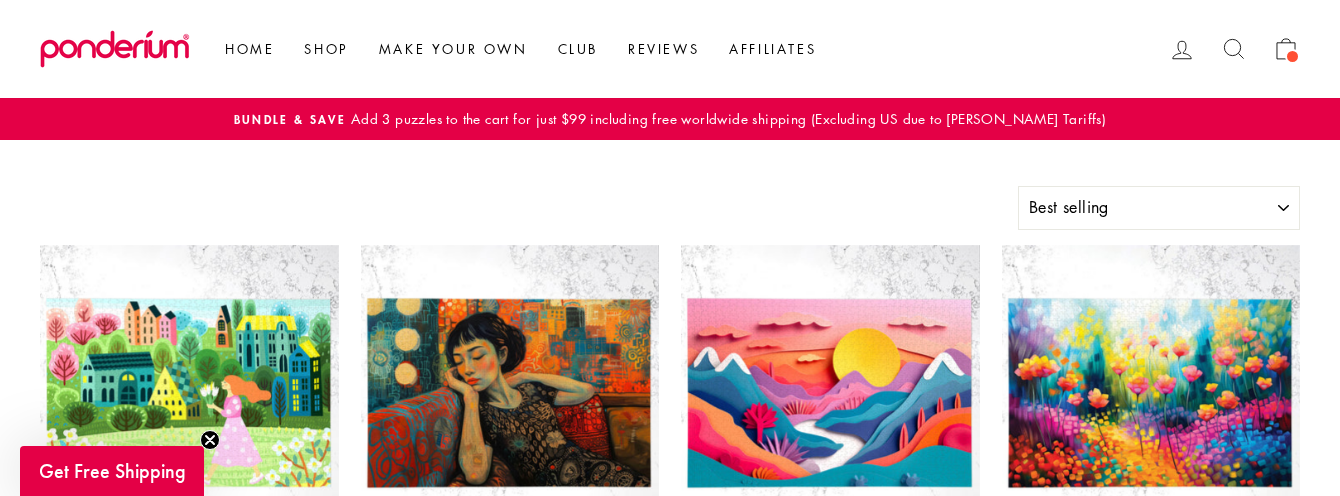 select on "best-selling" 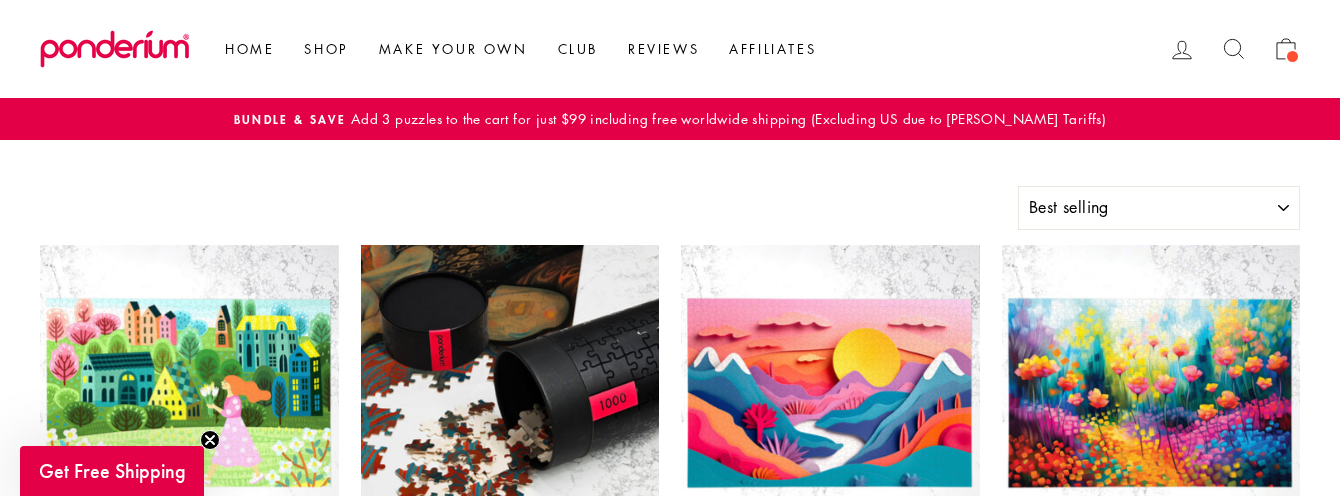 scroll, scrollTop: 100, scrollLeft: 0, axis: vertical 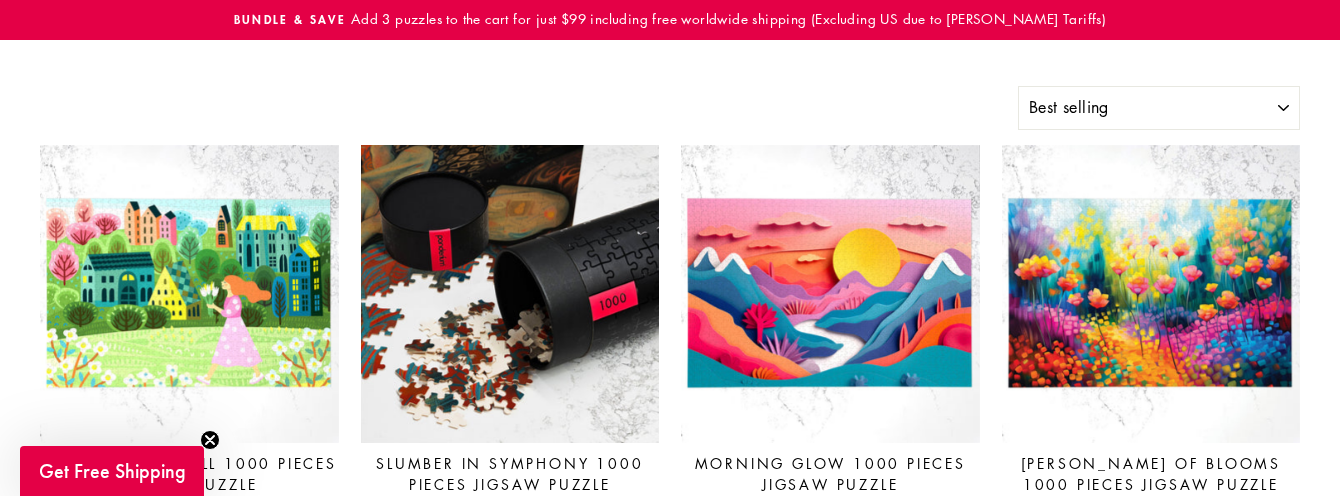click at bounding box center (510, 294) 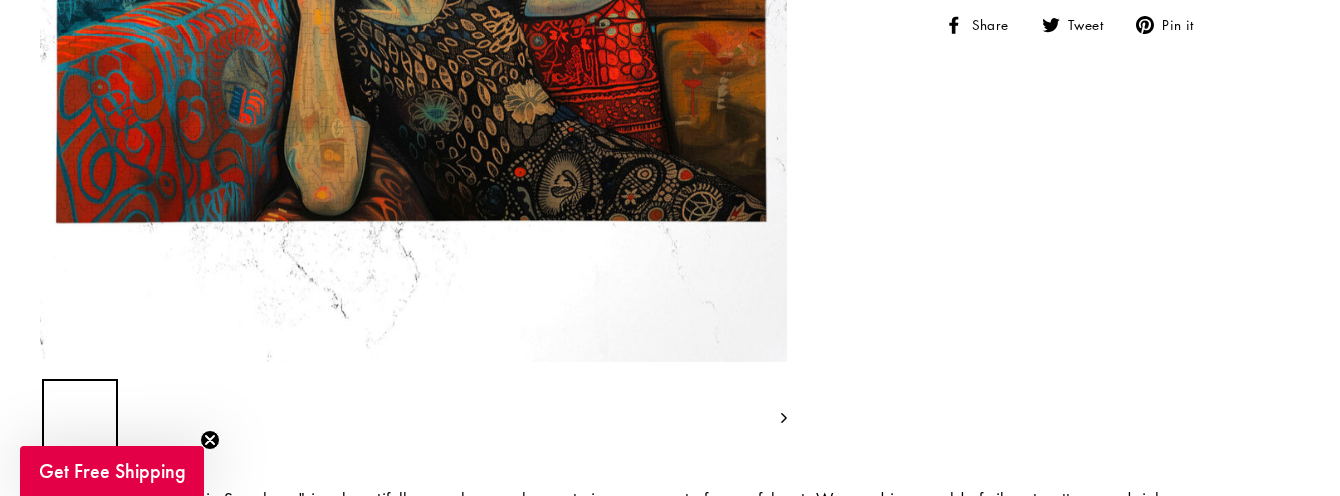 scroll, scrollTop: 600, scrollLeft: 0, axis: vertical 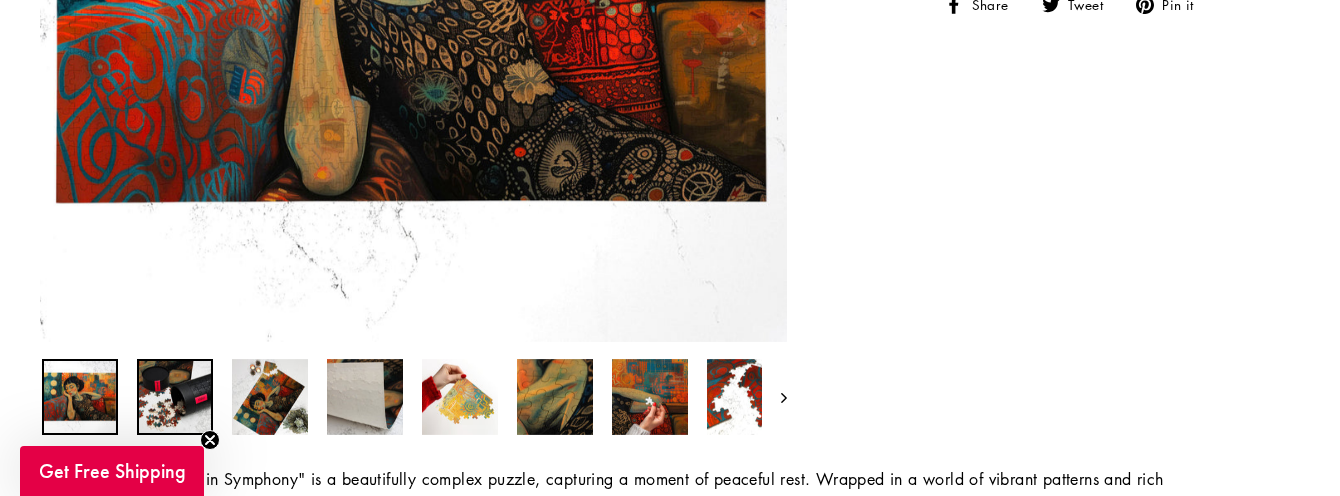click at bounding box center [175, 397] 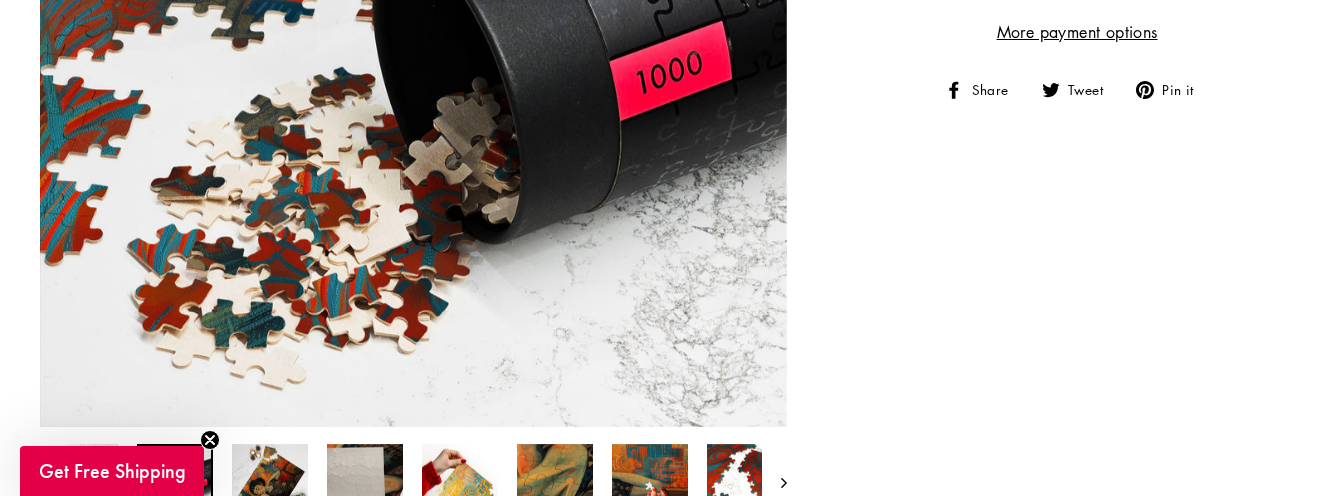 scroll, scrollTop: 400, scrollLeft: 0, axis: vertical 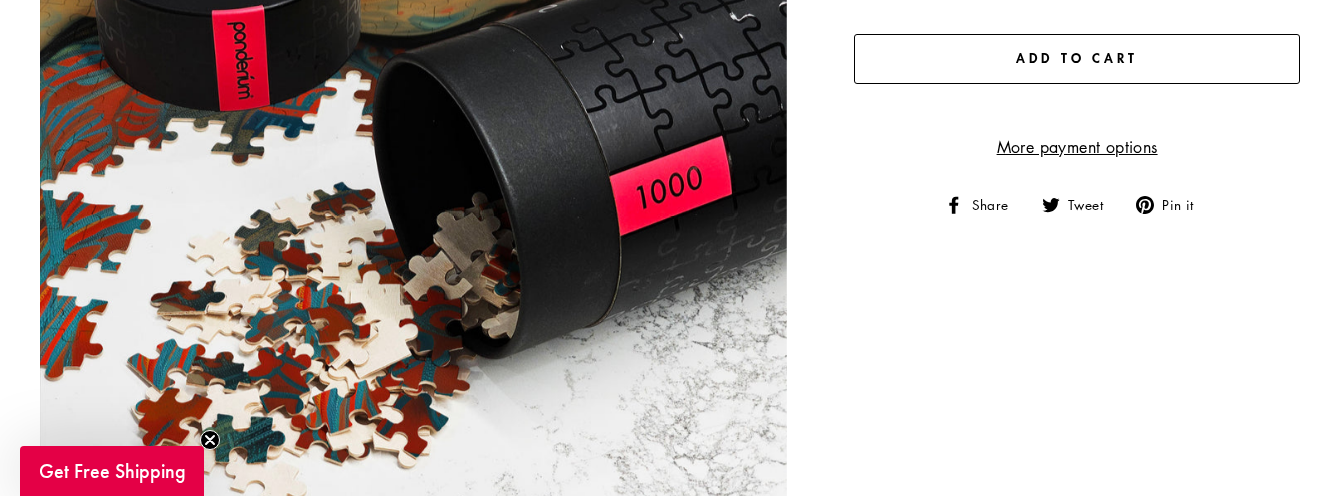 click on "Close (esc)" at bounding box center (413, 168) 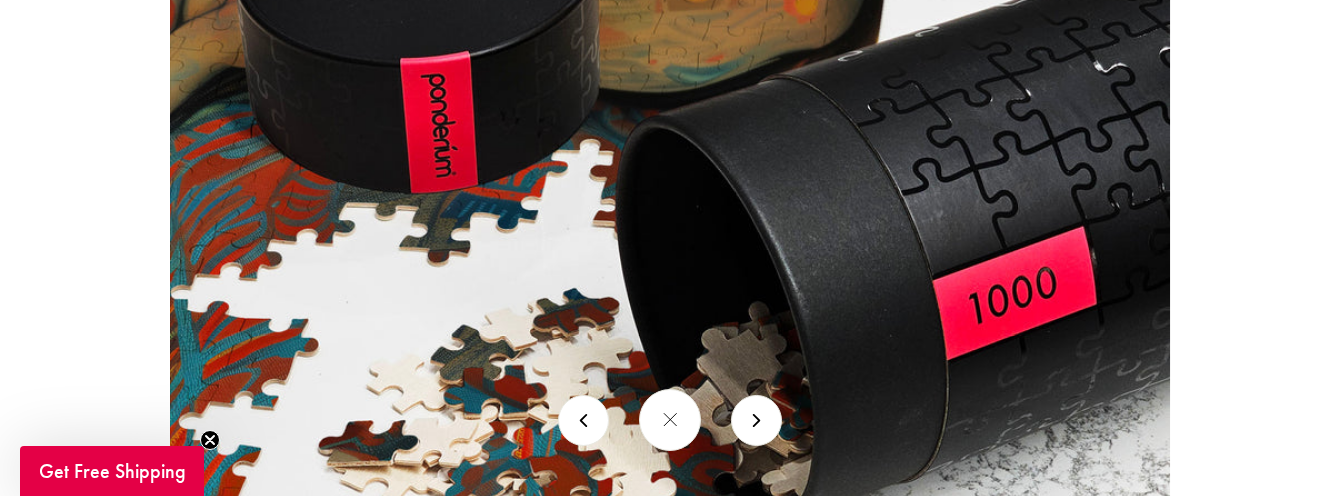 scroll, scrollTop: 300, scrollLeft: 0, axis: vertical 